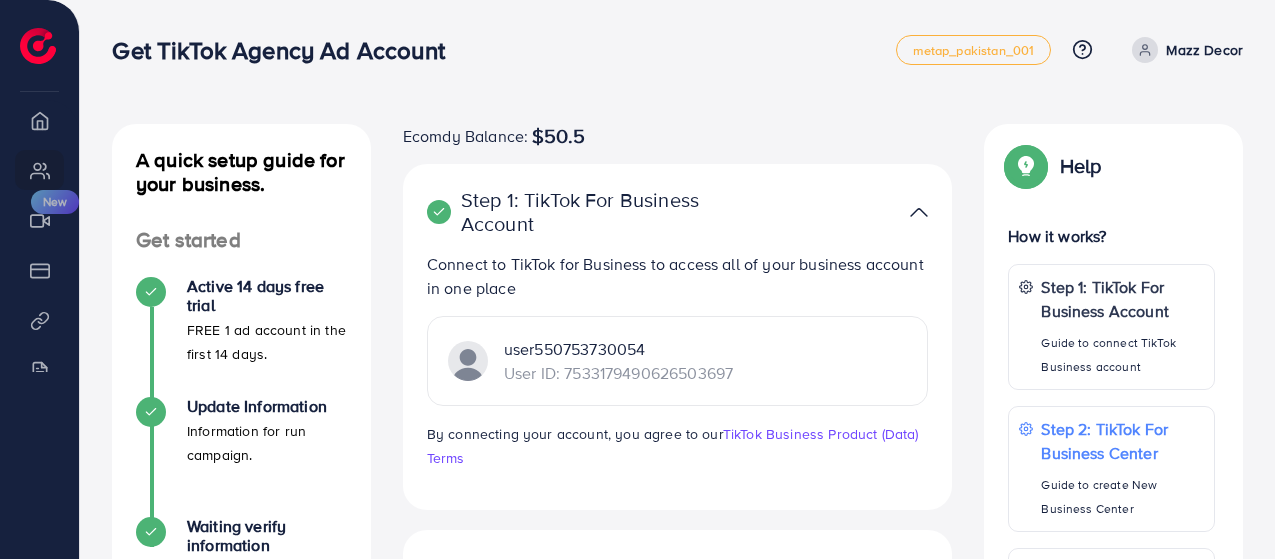 scroll, scrollTop: 0, scrollLeft: 0, axis: both 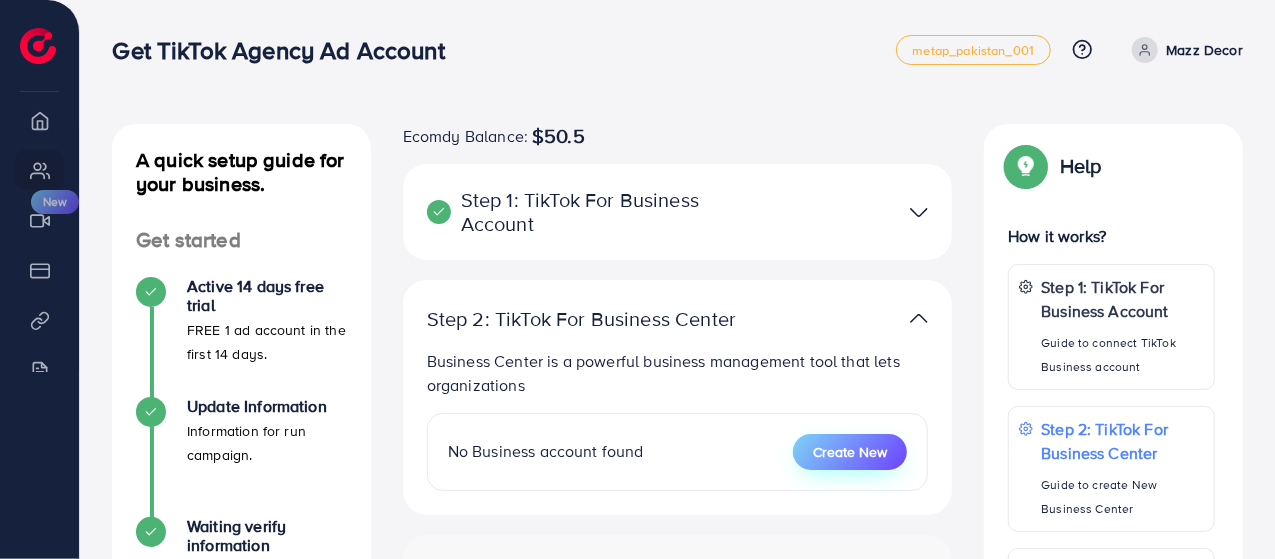 click on "Create New" at bounding box center (850, 452) 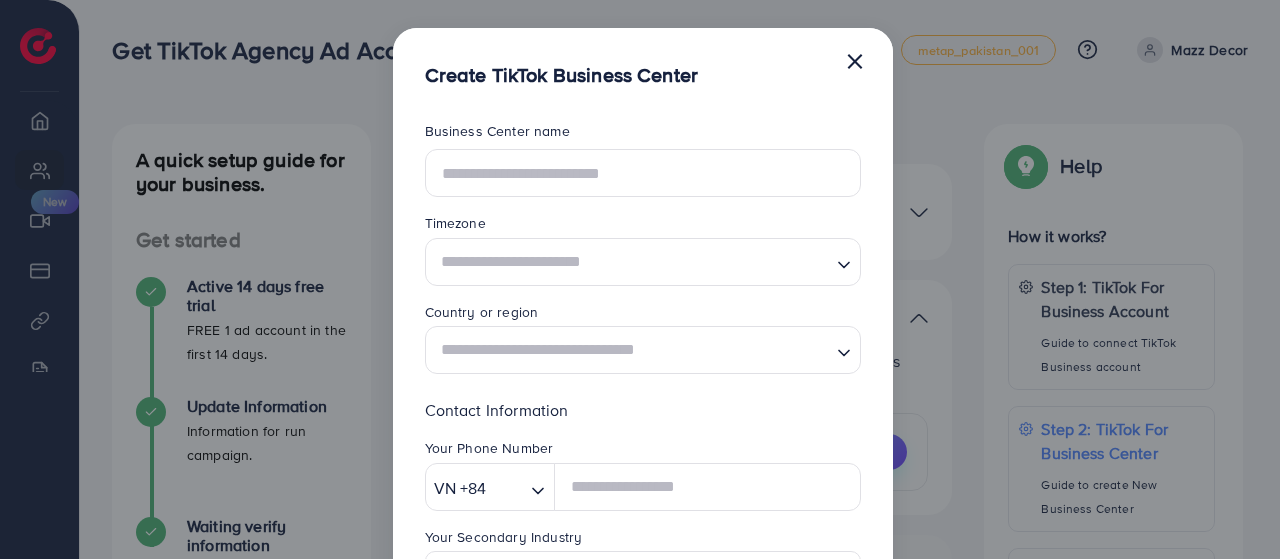 scroll, scrollTop: 0, scrollLeft: 0, axis: both 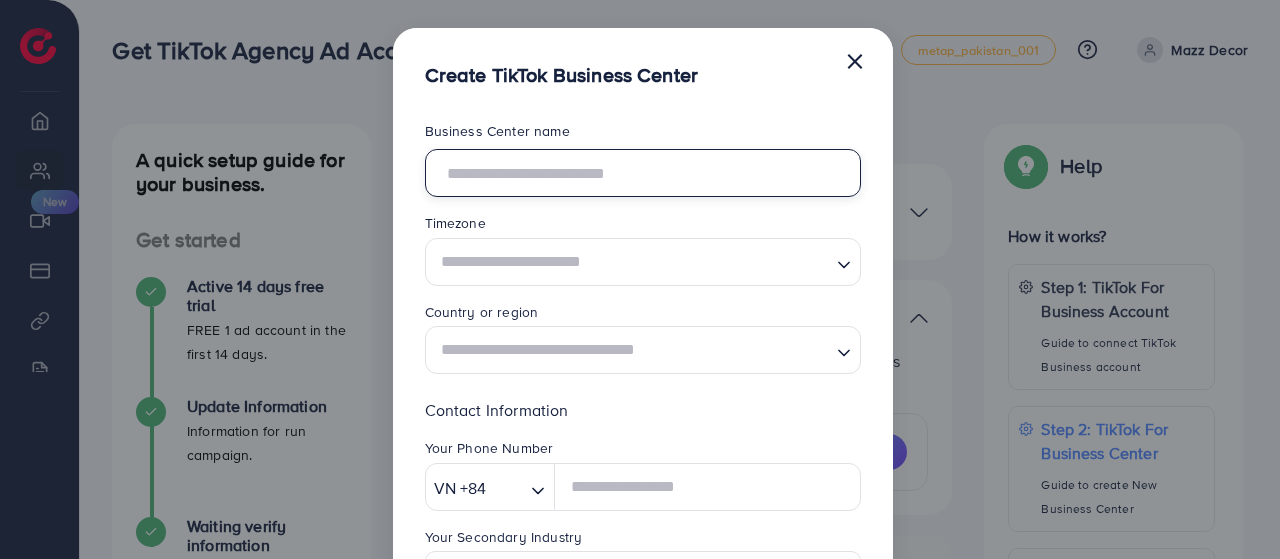 click at bounding box center (643, 173) 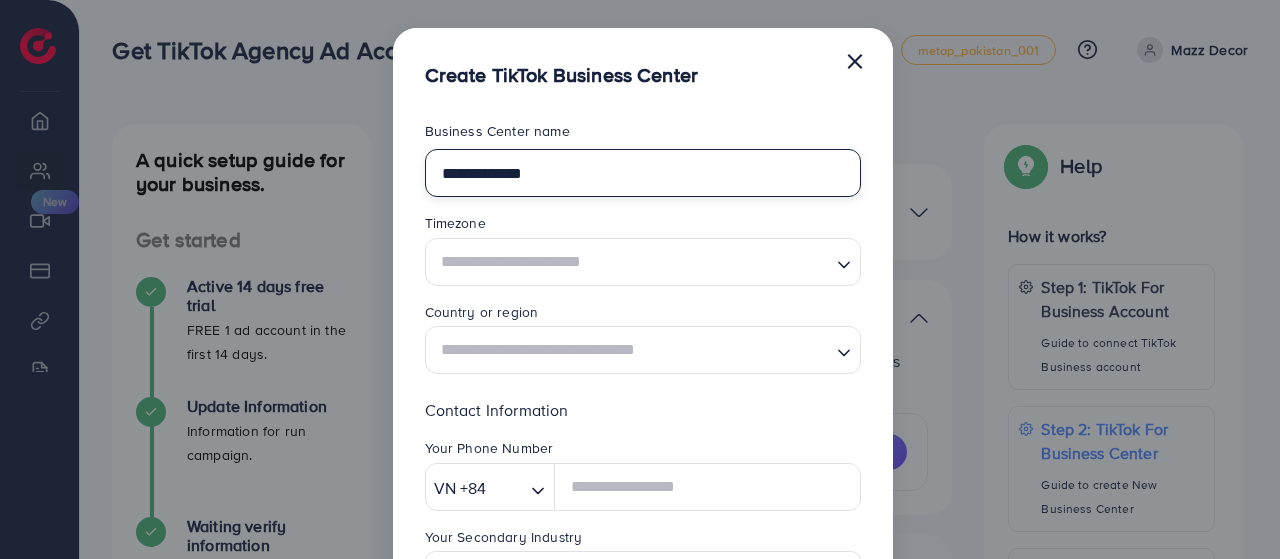 type on "**********" 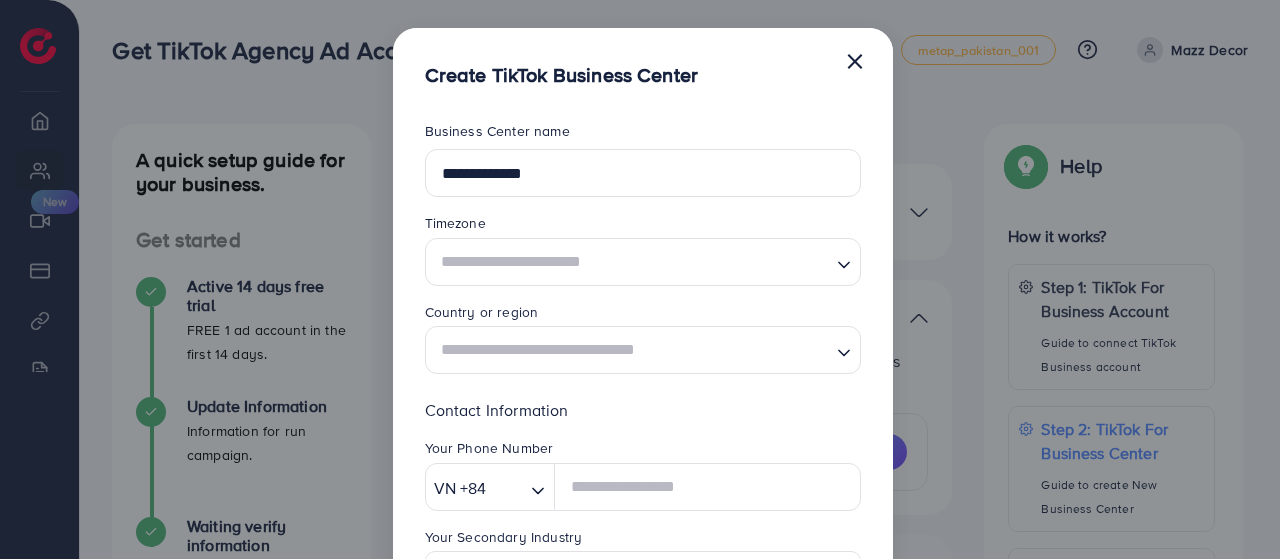 click at bounding box center (631, 261) 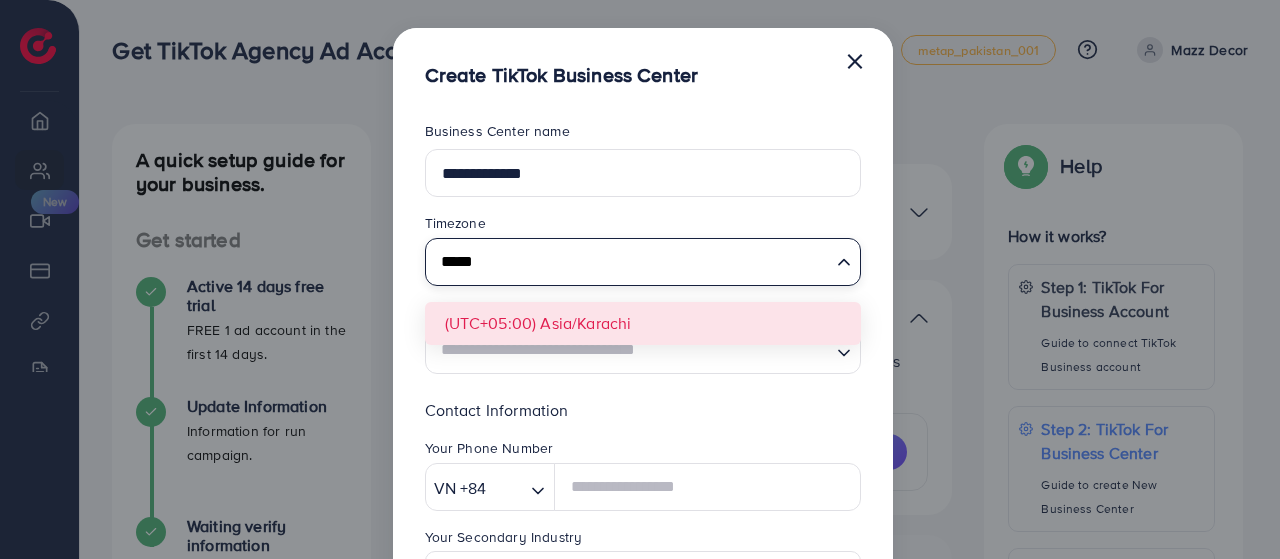 type on "*****" 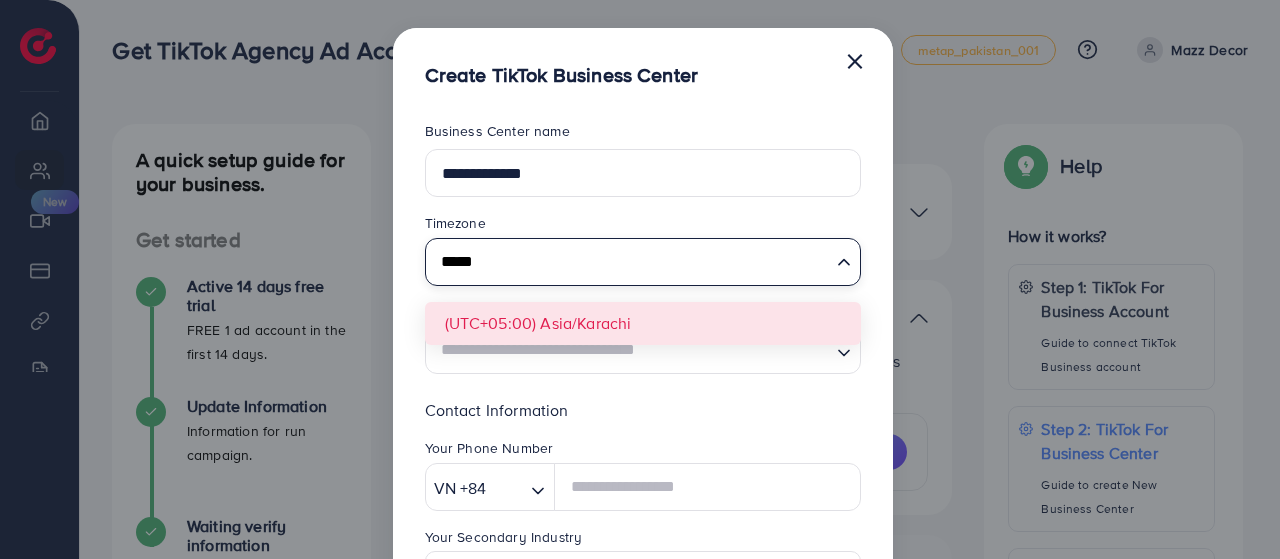 type 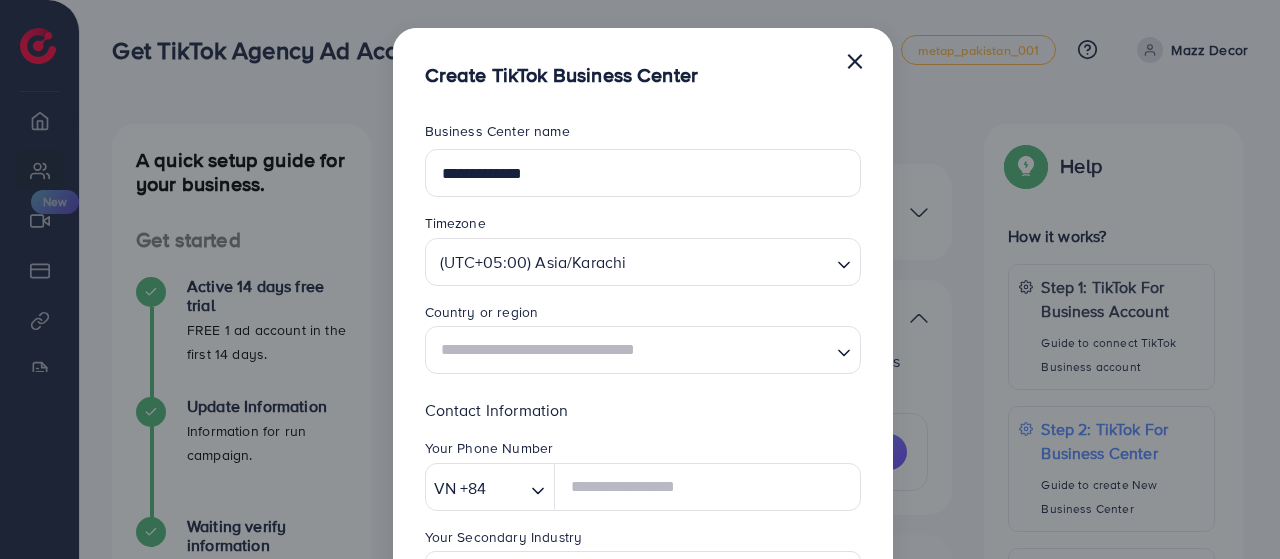 click at bounding box center [631, 350] 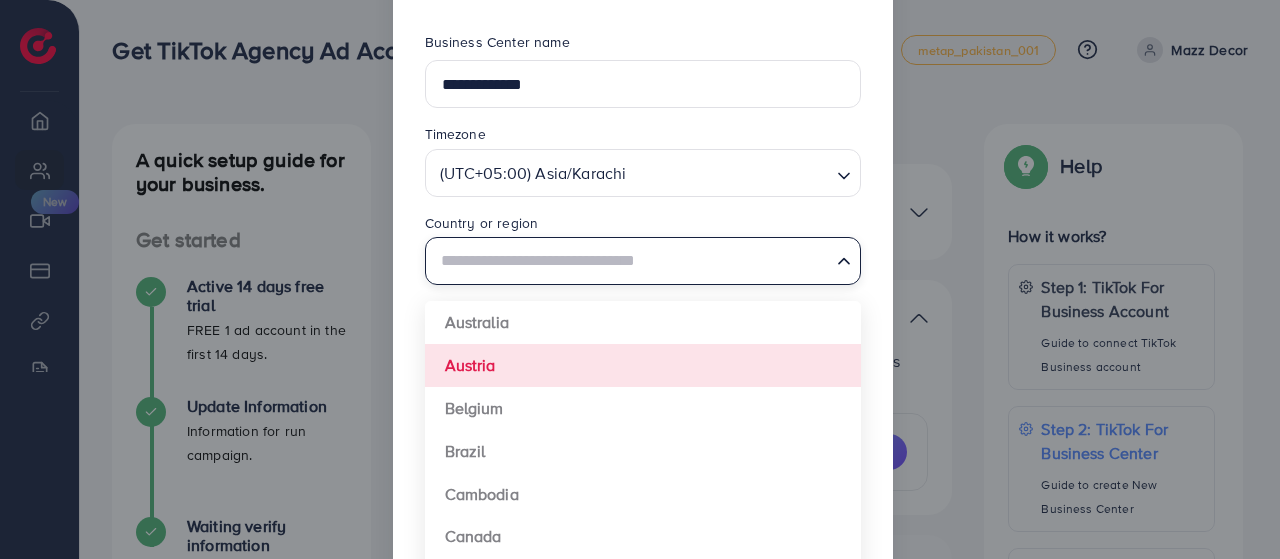 scroll, scrollTop: 90, scrollLeft: 0, axis: vertical 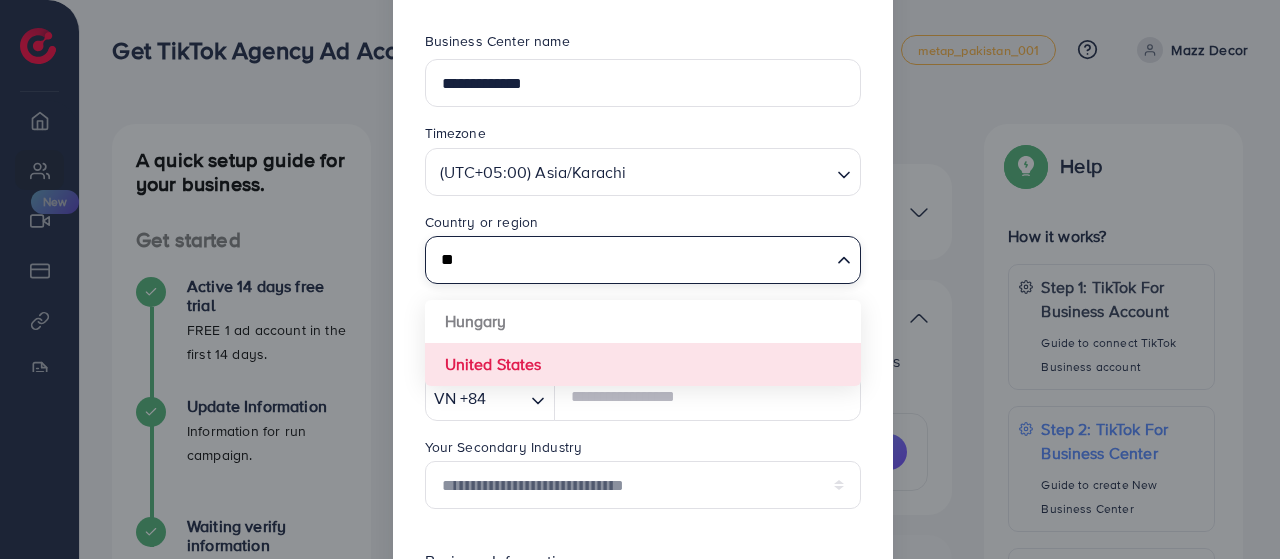 type on "*" 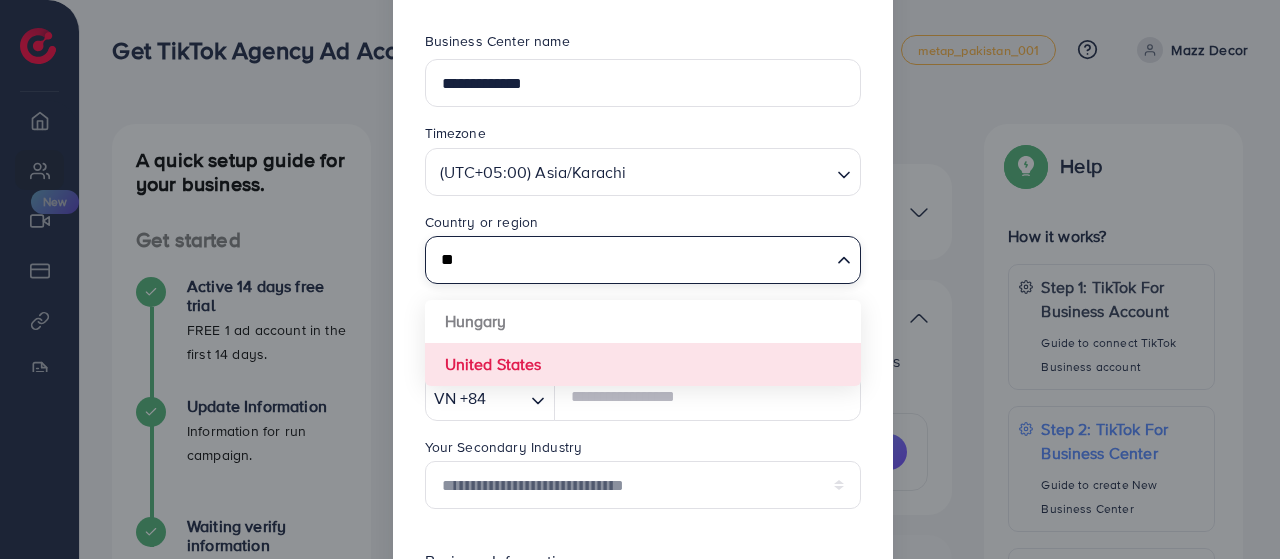 type on "**" 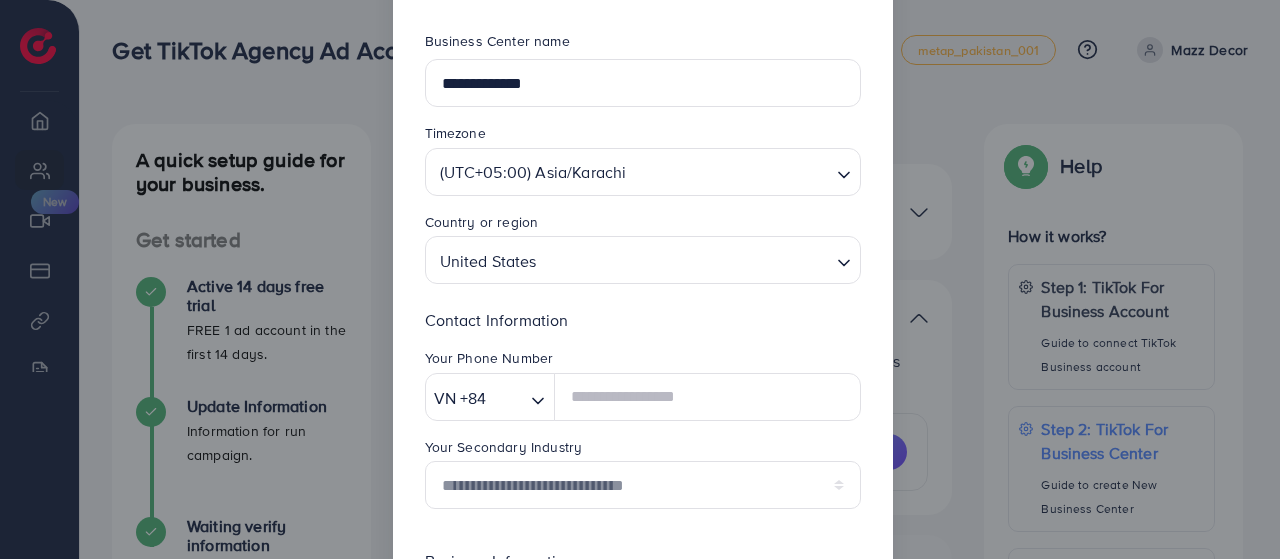 click on "**********" at bounding box center (643, 432) 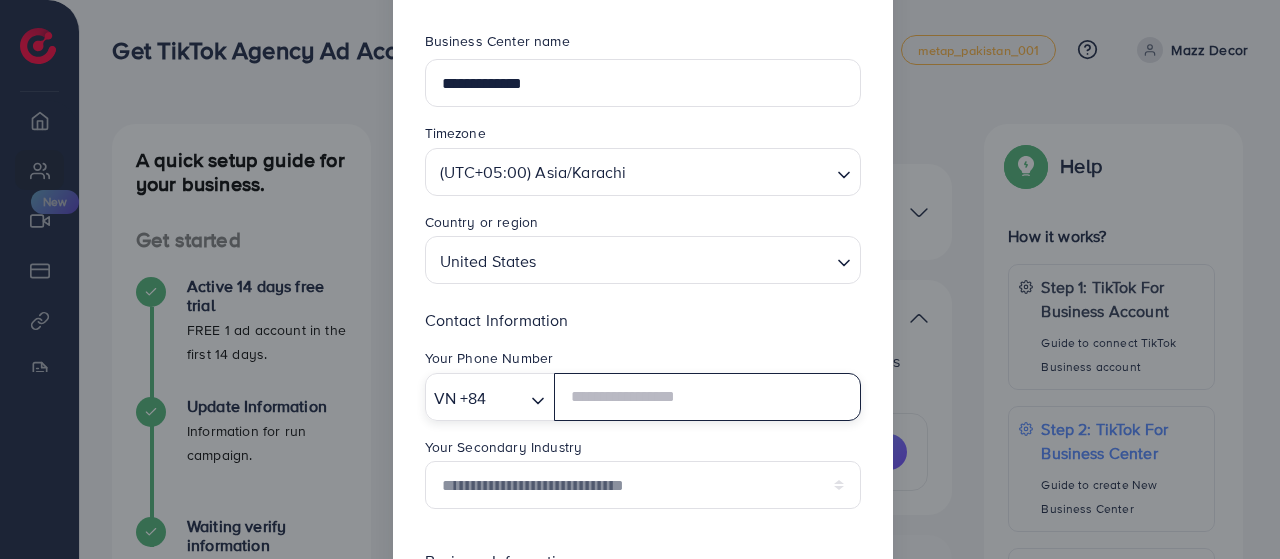 click at bounding box center (507, 398) 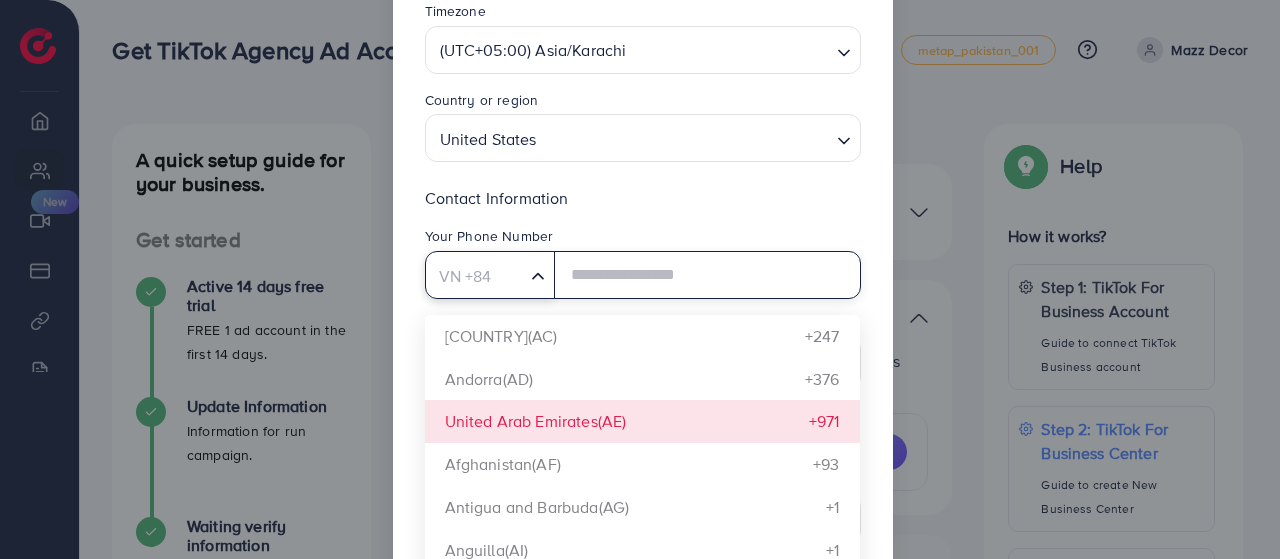 scroll, scrollTop: 214, scrollLeft: 0, axis: vertical 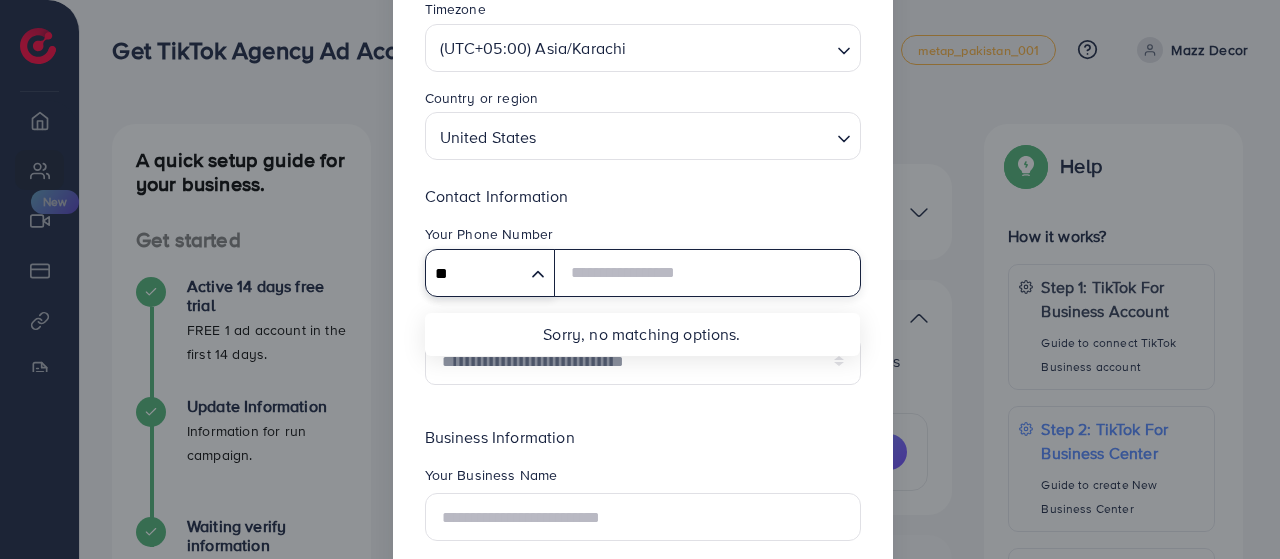 type on "*" 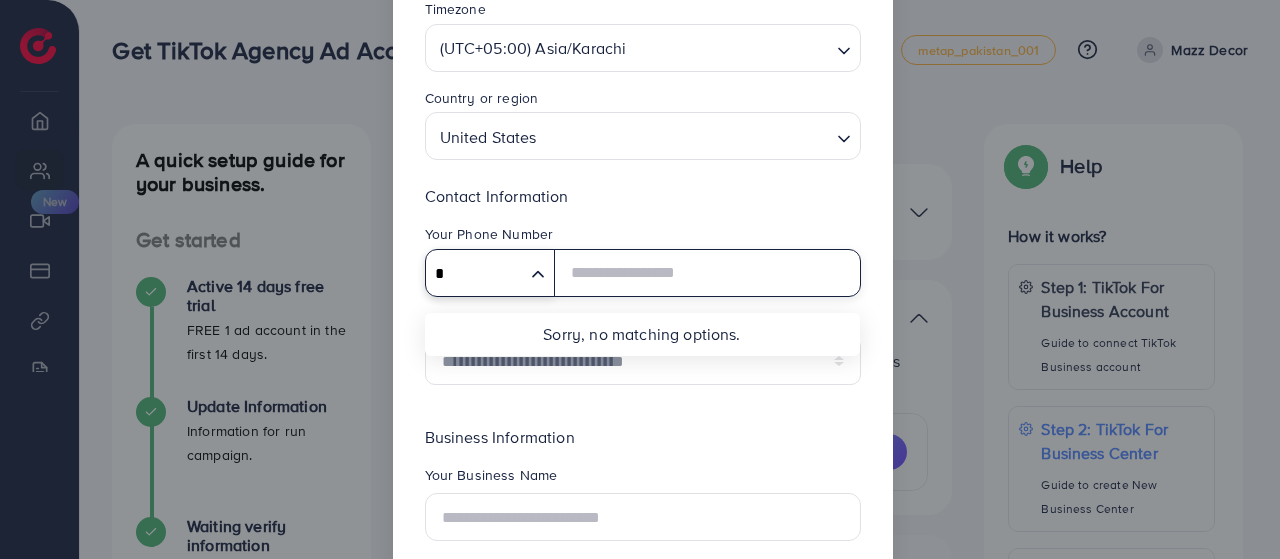 type 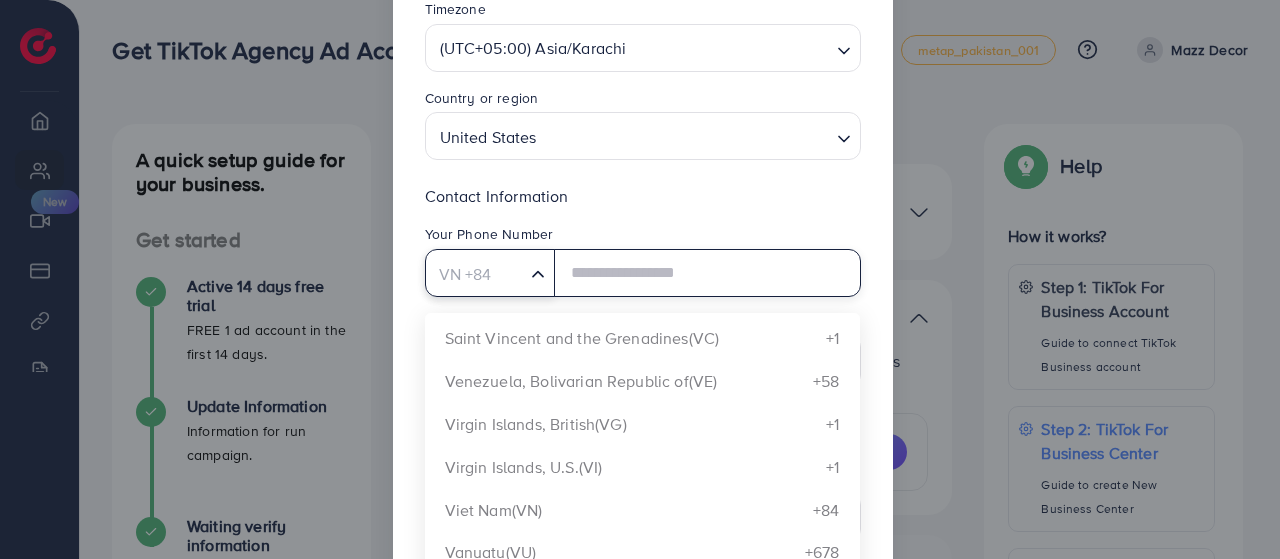 scroll, scrollTop: 9720, scrollLeft: 0, axis: vertical 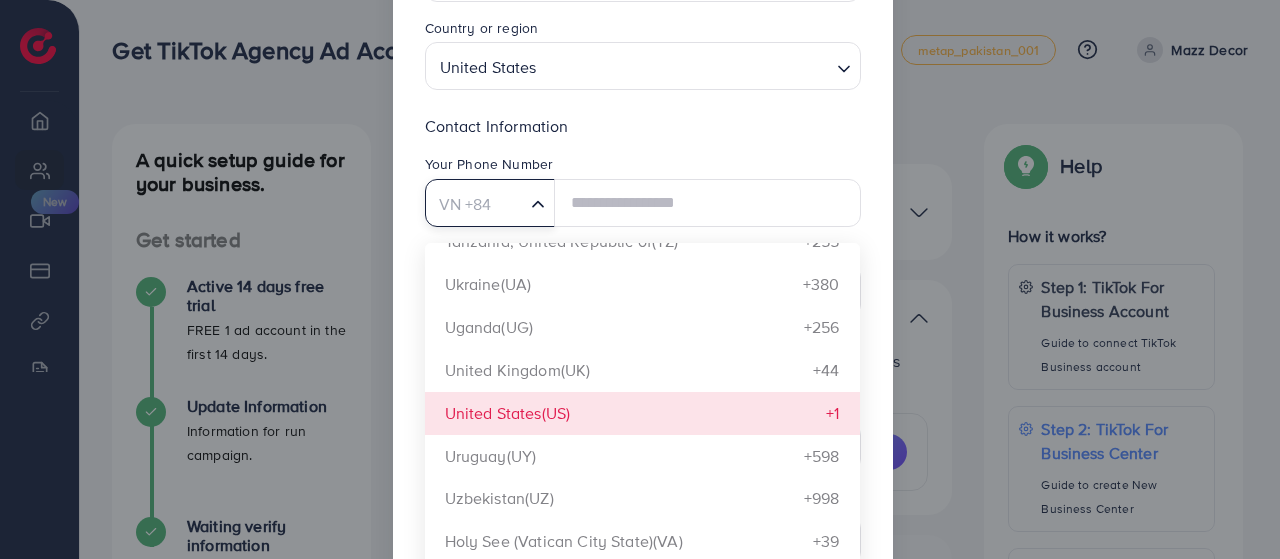 click on "**********" at bounding box center [643, 238] 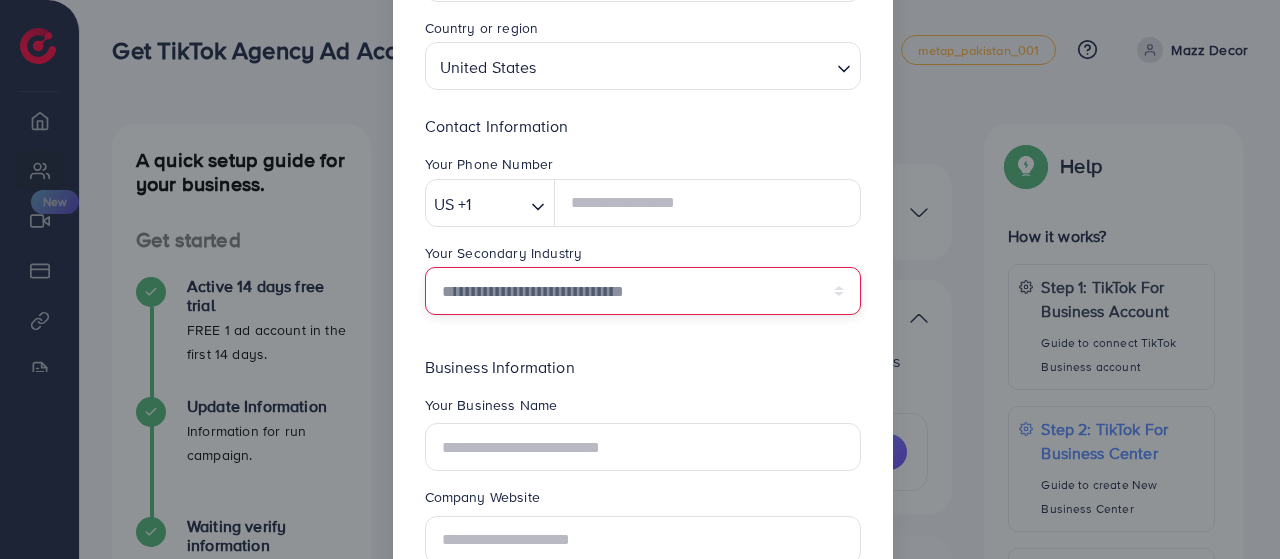 click on "**********" at bounding box center (643, 291) 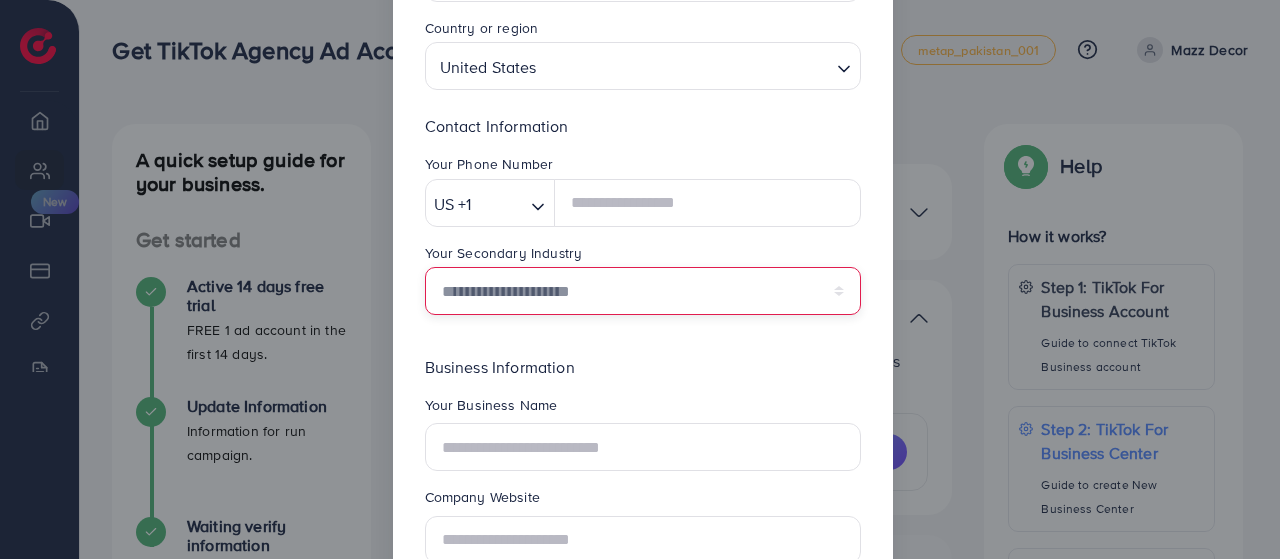 click on "**********" at bounding box center [643, 291] 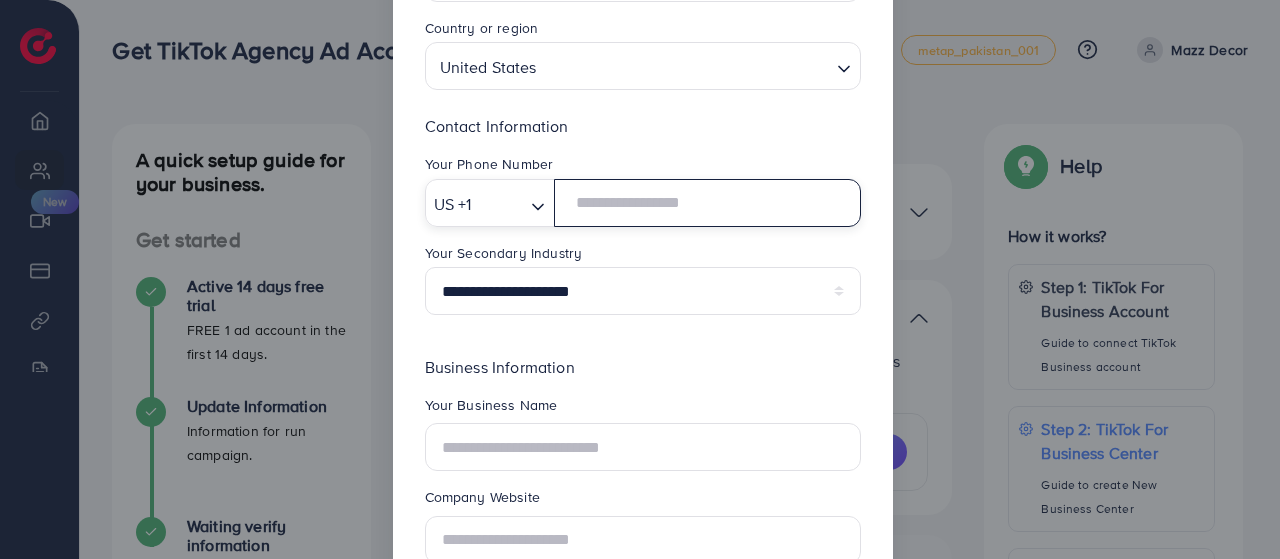 click at bounding box center [707, 203] 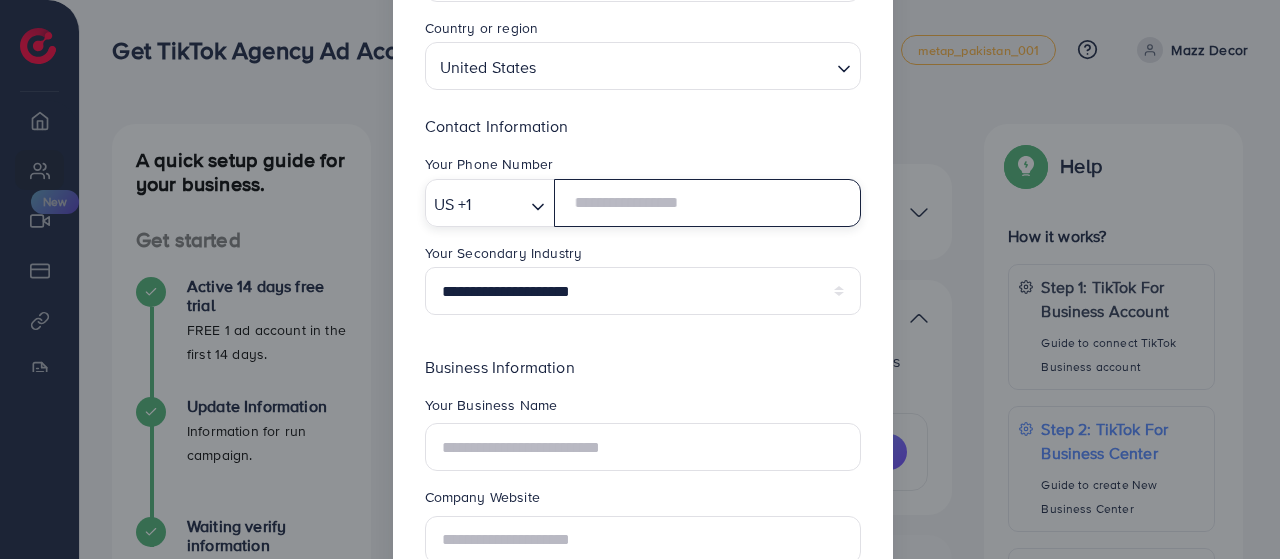 paste on "**********" 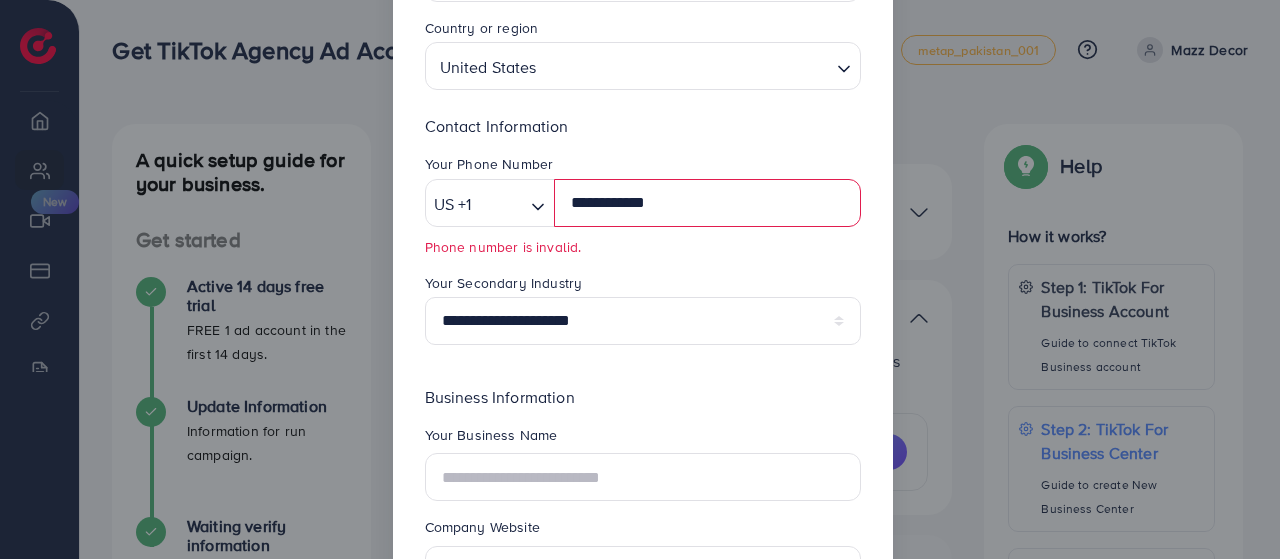 click on "Phone number is invalid." at bounding box center (643, 247) 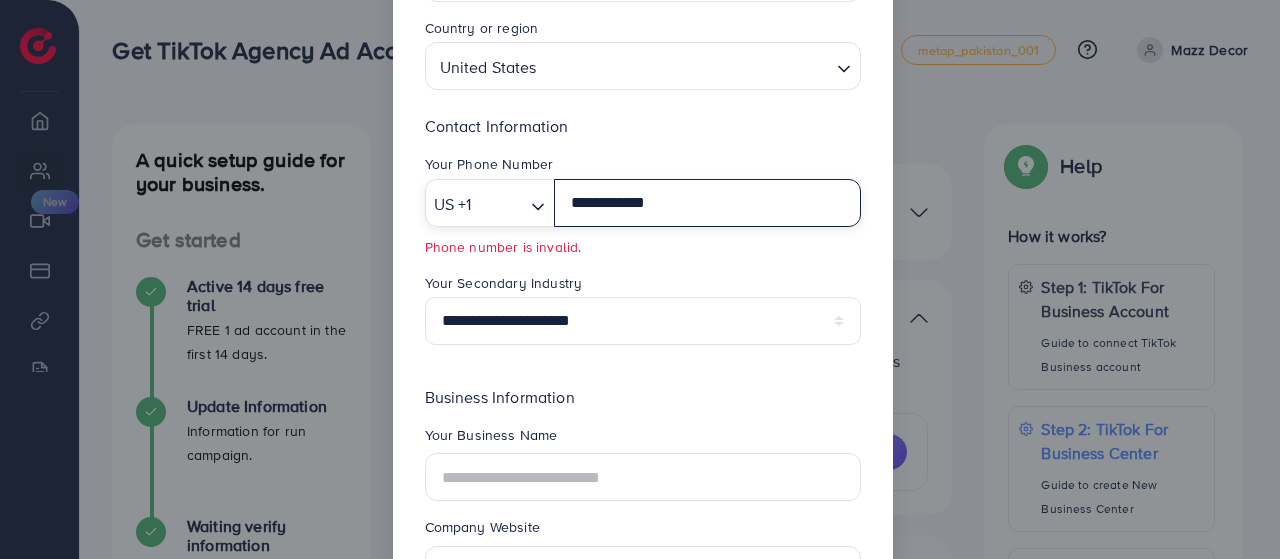 click on "**********" at bounding box center [707, 203] 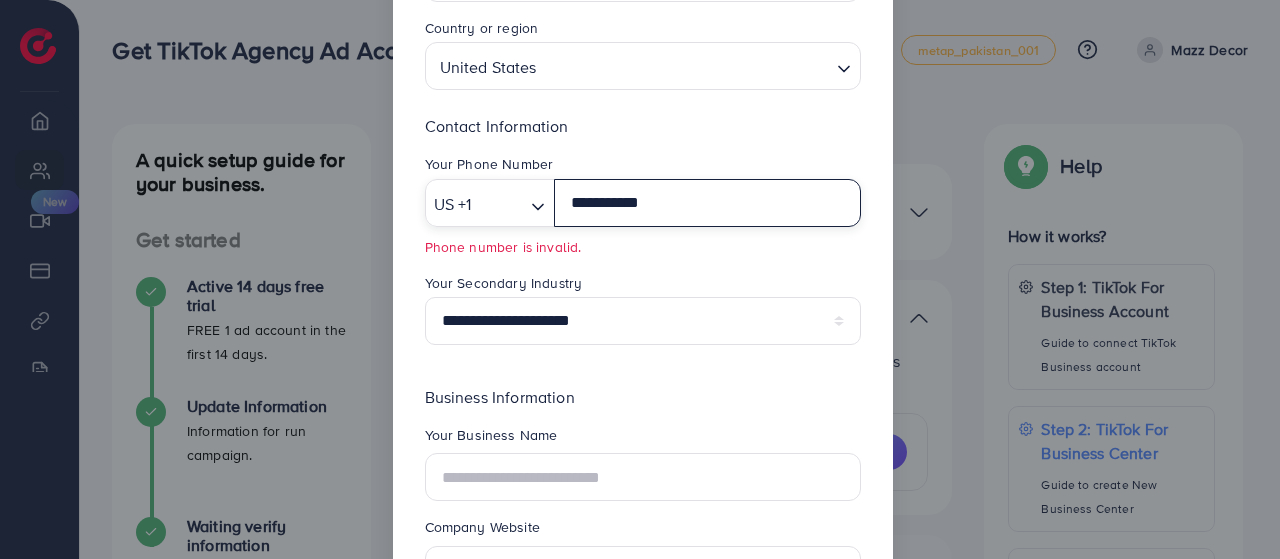click on "**********" at bounding box center (707, 203) 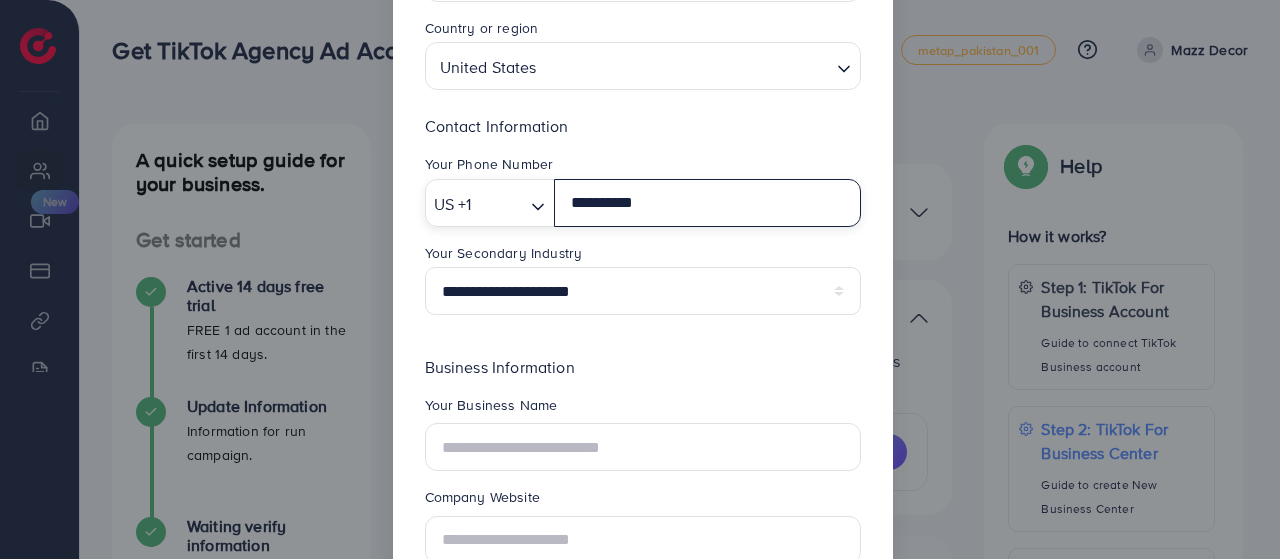 type on "**********" 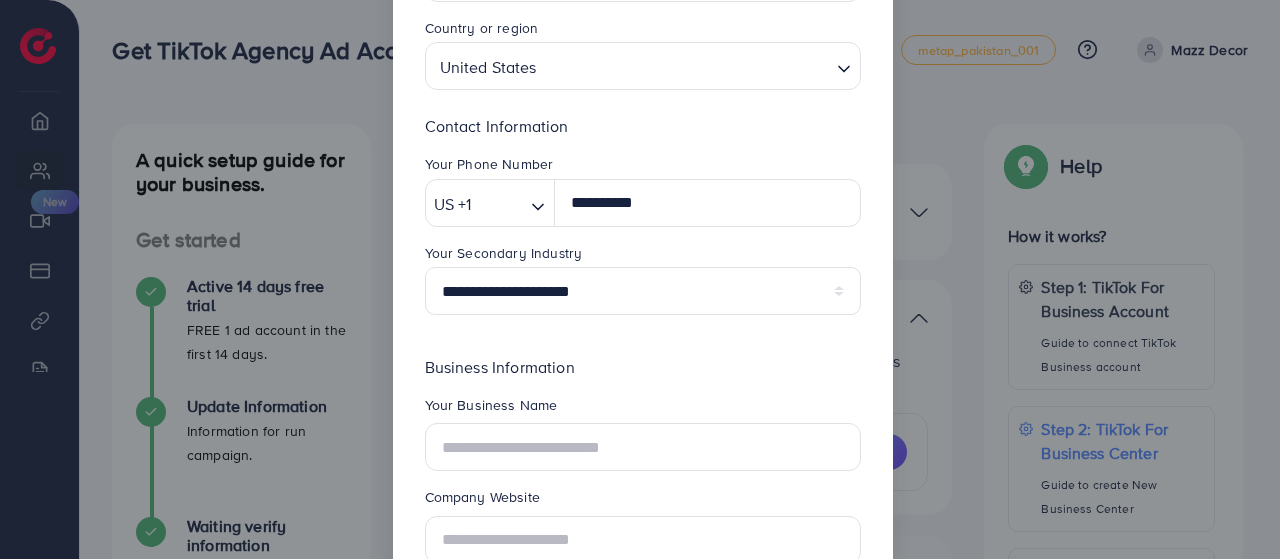 click on "Your Phone Number" at bounding box center (643, 166) 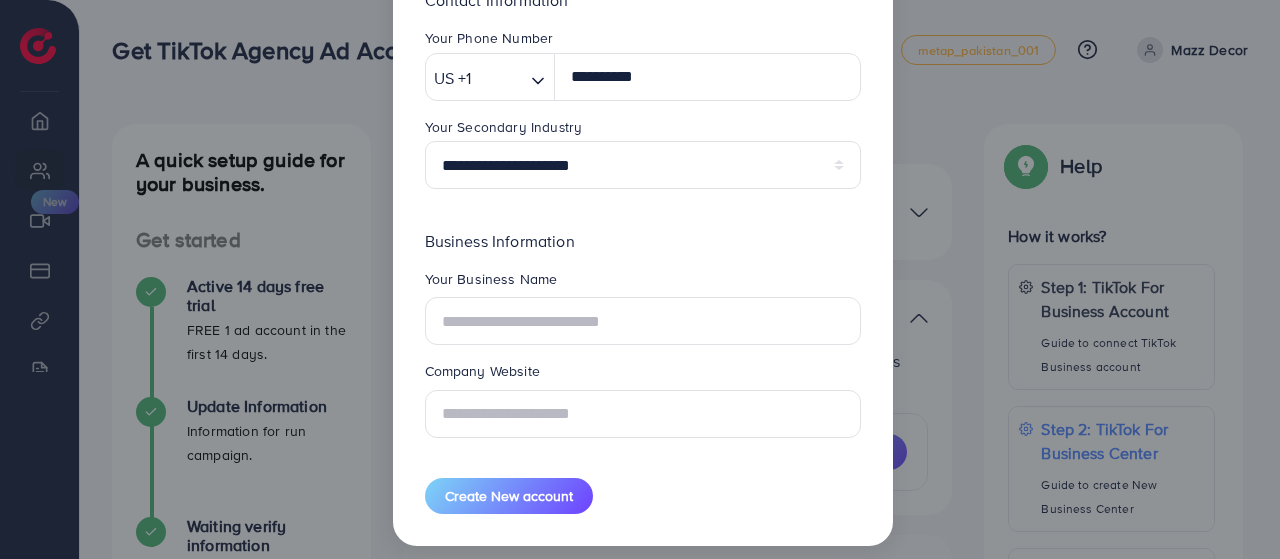 scroll, scrollTop: 424, scrollLeft: 0, axis: vertical 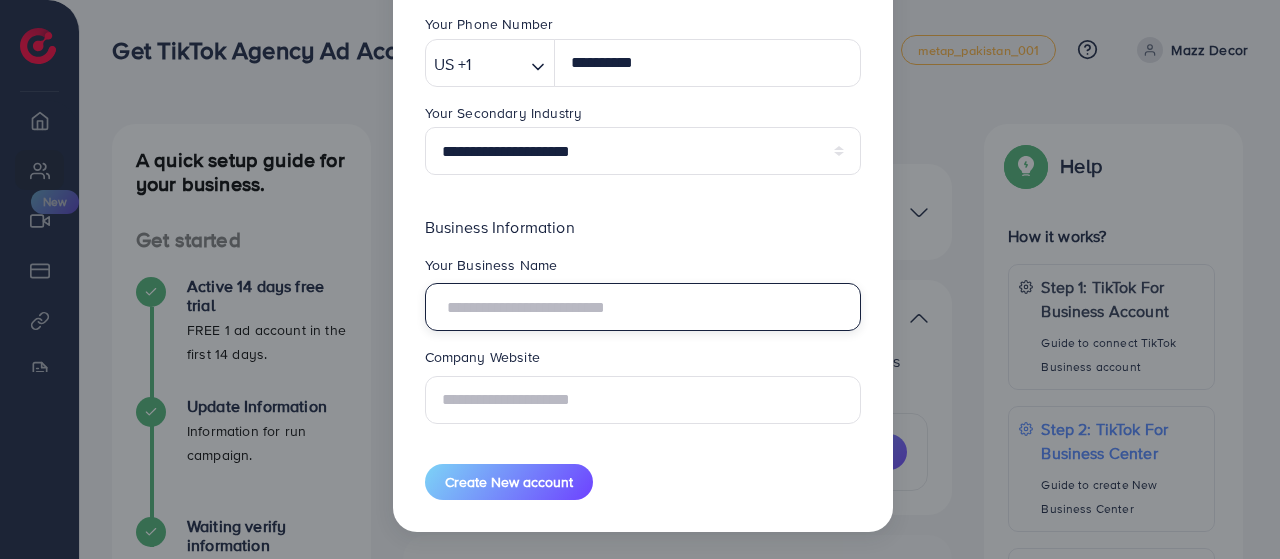 click at bounding box center [643, 307] 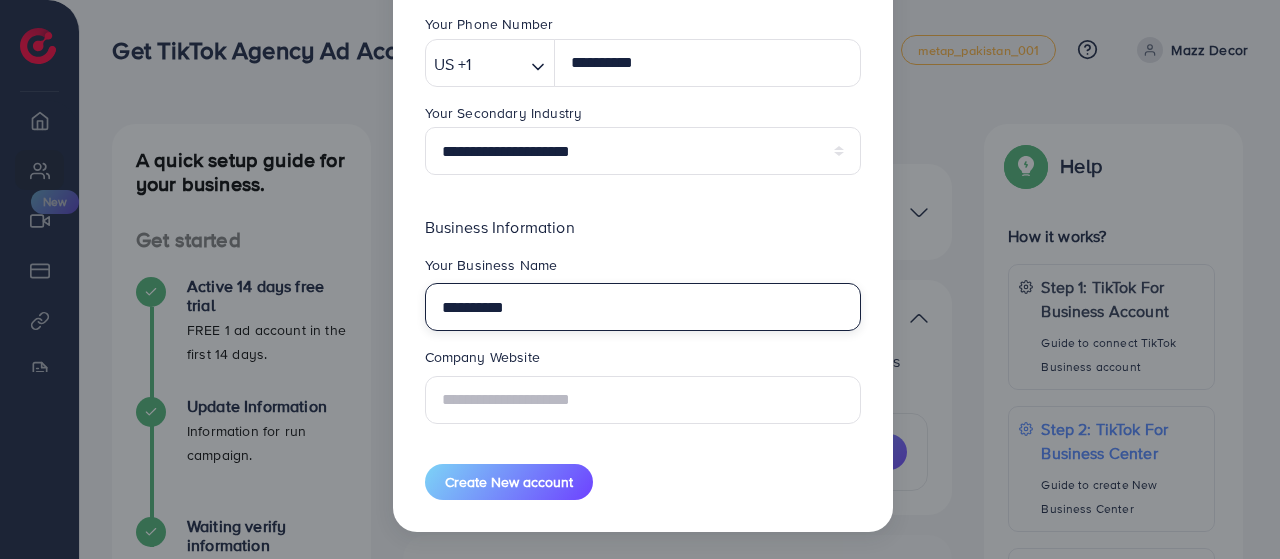 type on "**********" 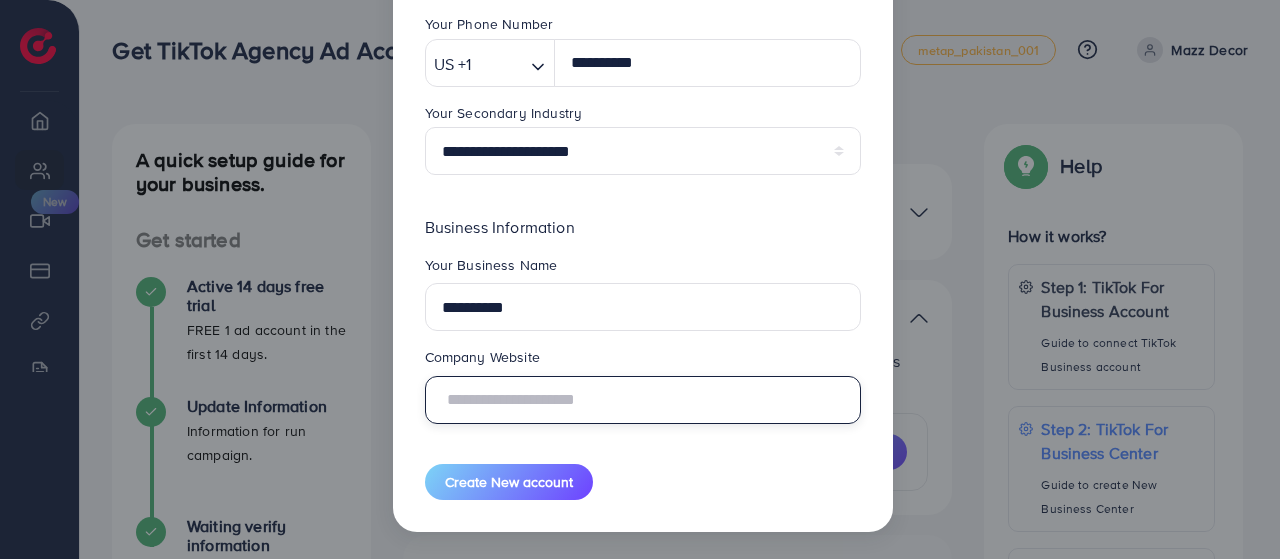 click at bounding box center [643, 400] 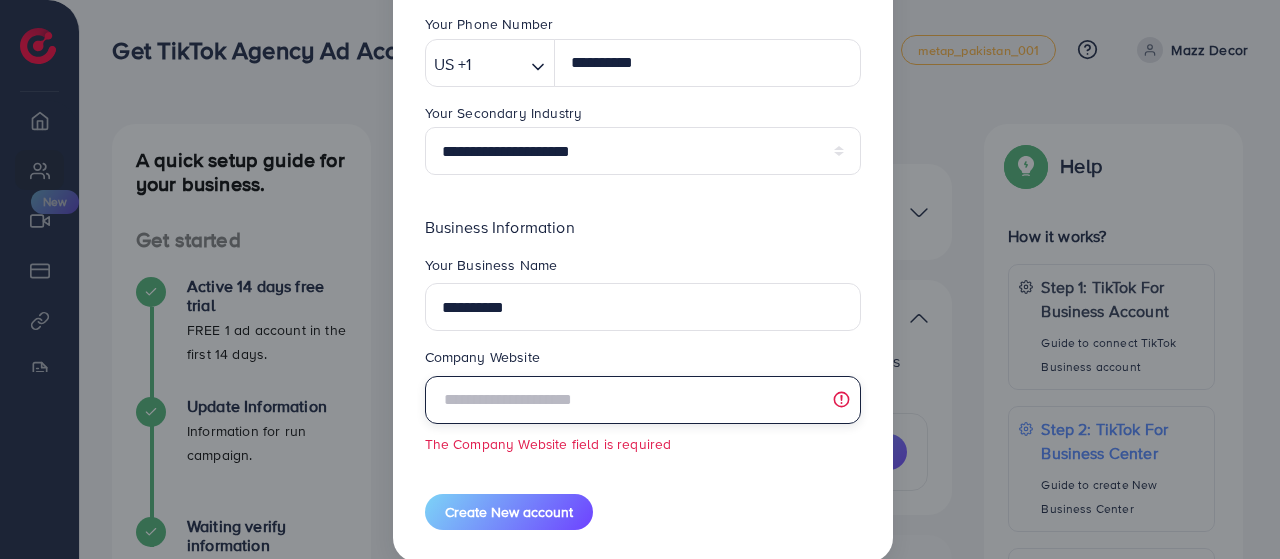 paste on "**********" 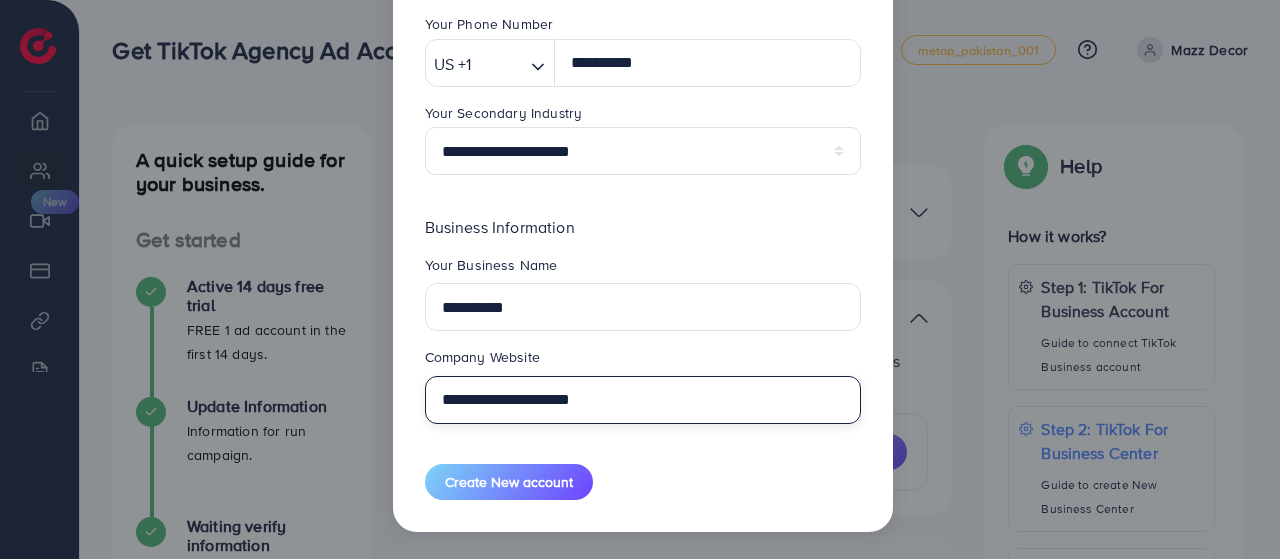 type on "**********" 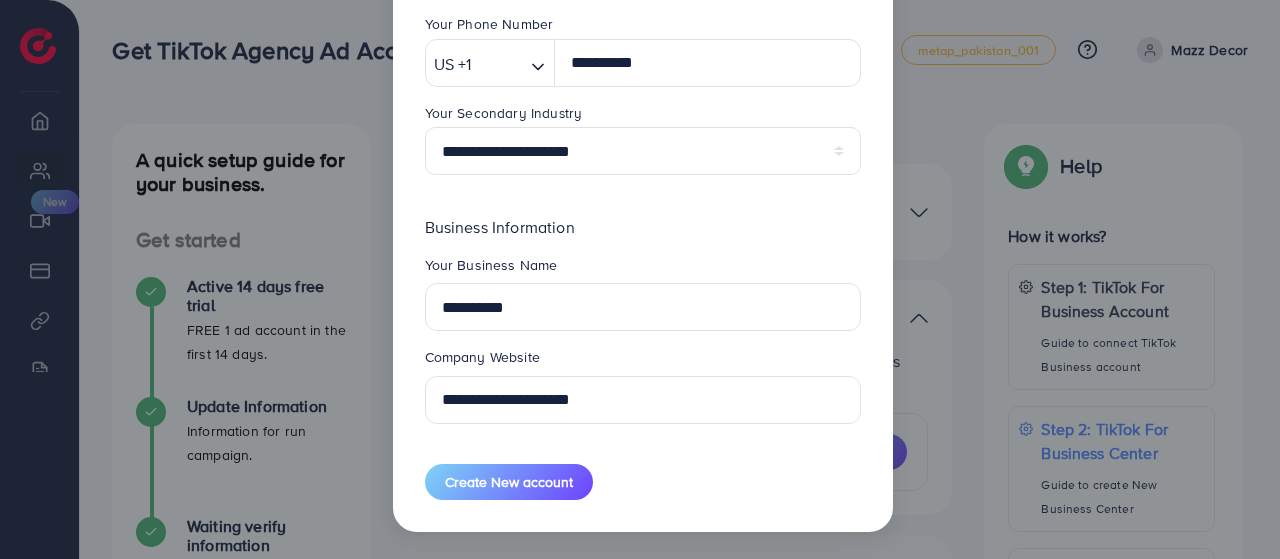click on "Company Website" at bounding box center [643, 361] 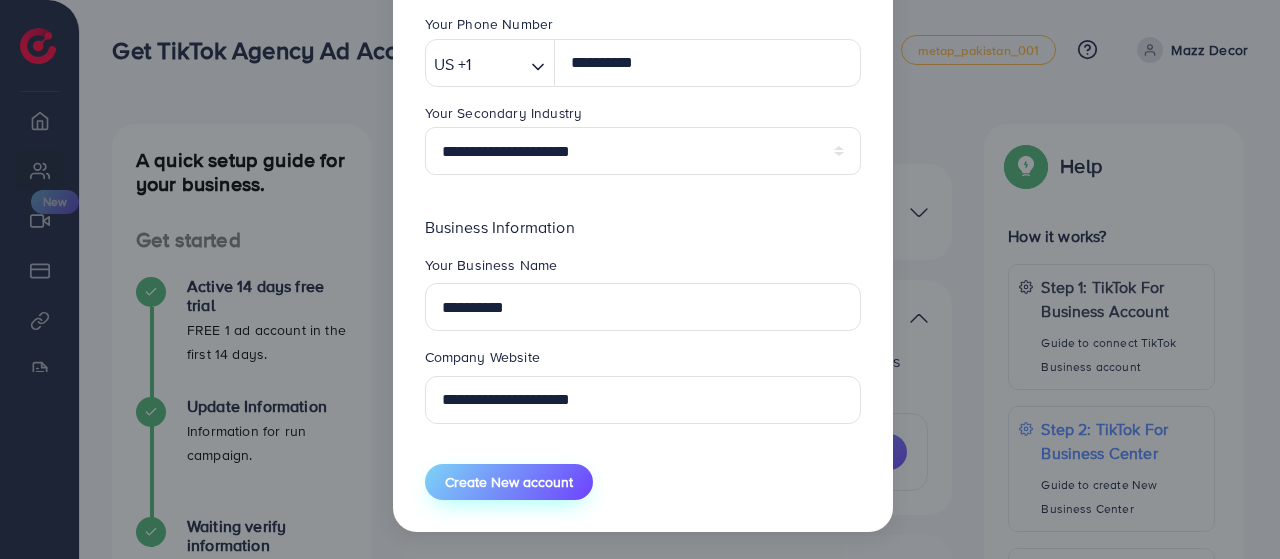 click on "Create New account" at bounding box center (509, 482) 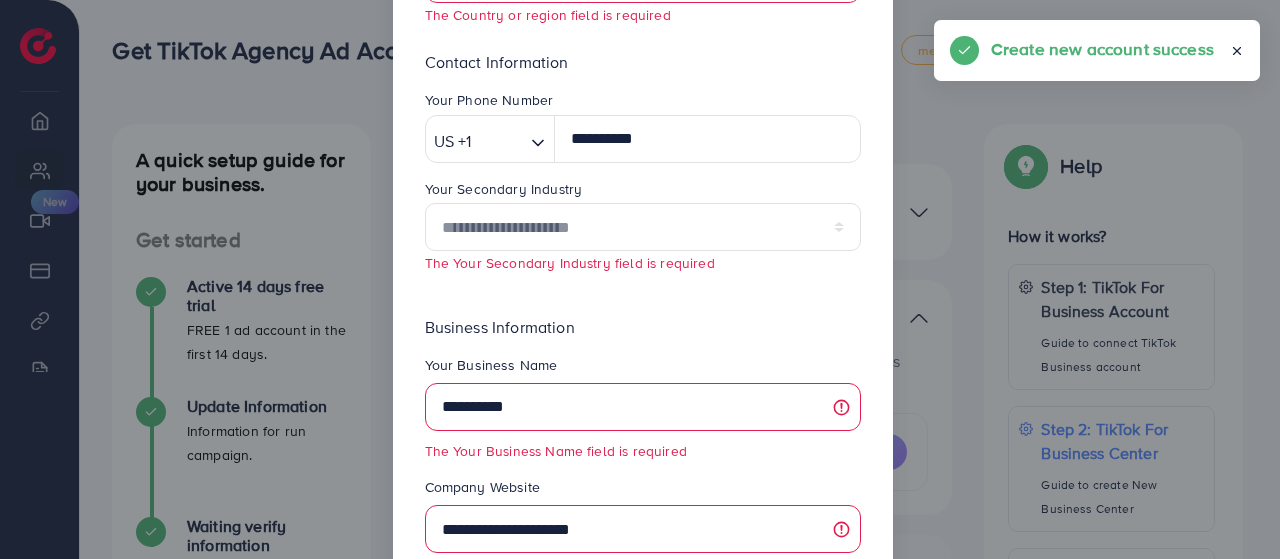 type 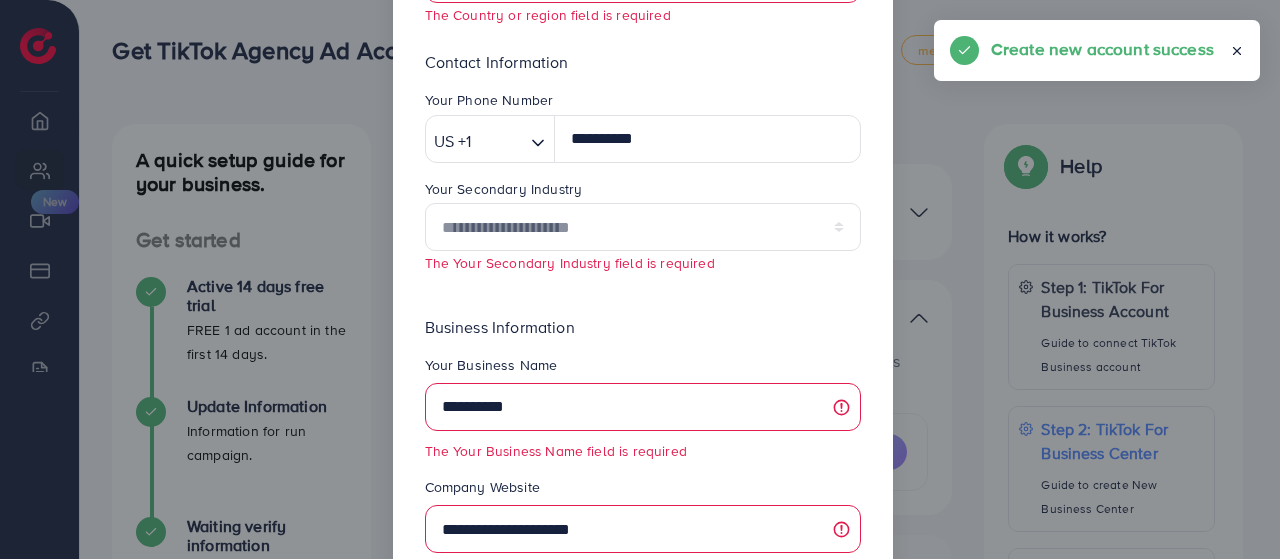 type 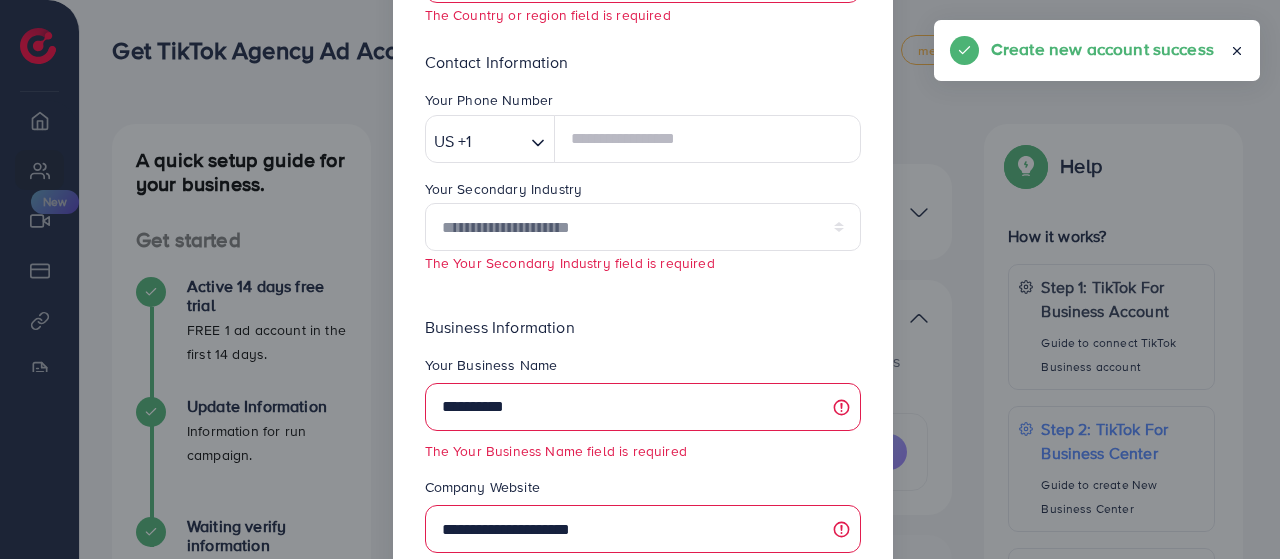 select 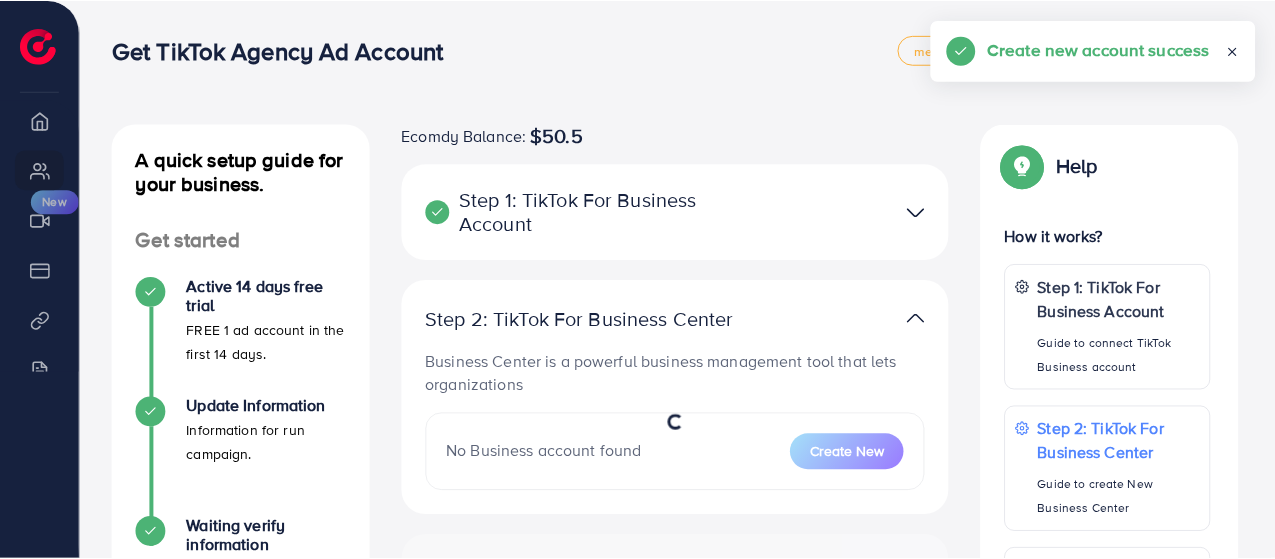 scroll, scrollTop: 278, scrollLeft: 0, axis: vertical 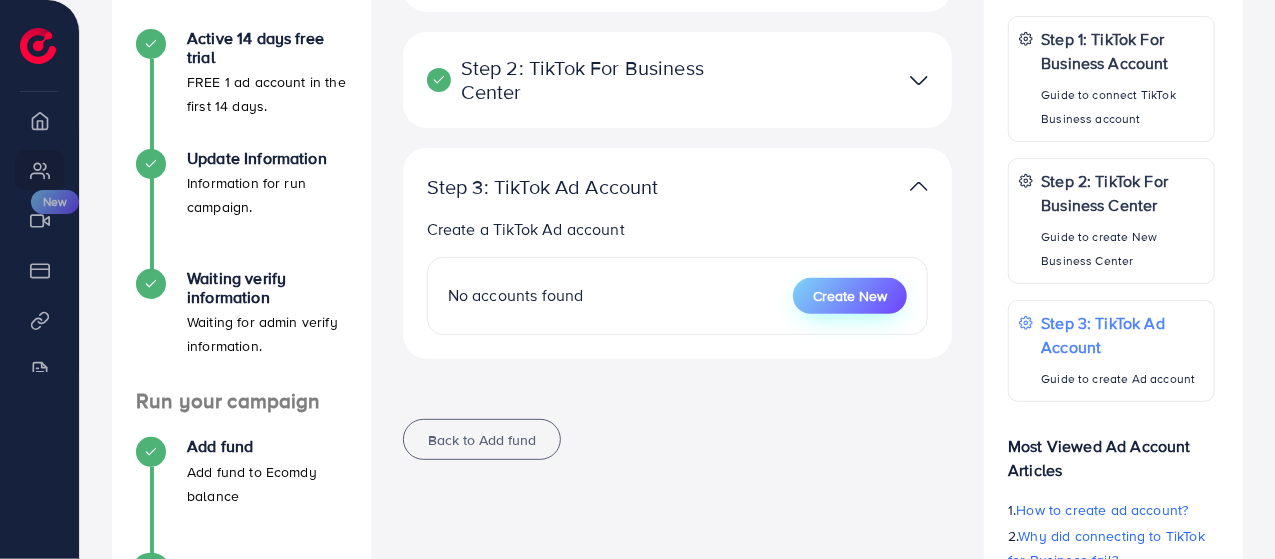 click on "Create New" at bounding box center [850, 296] 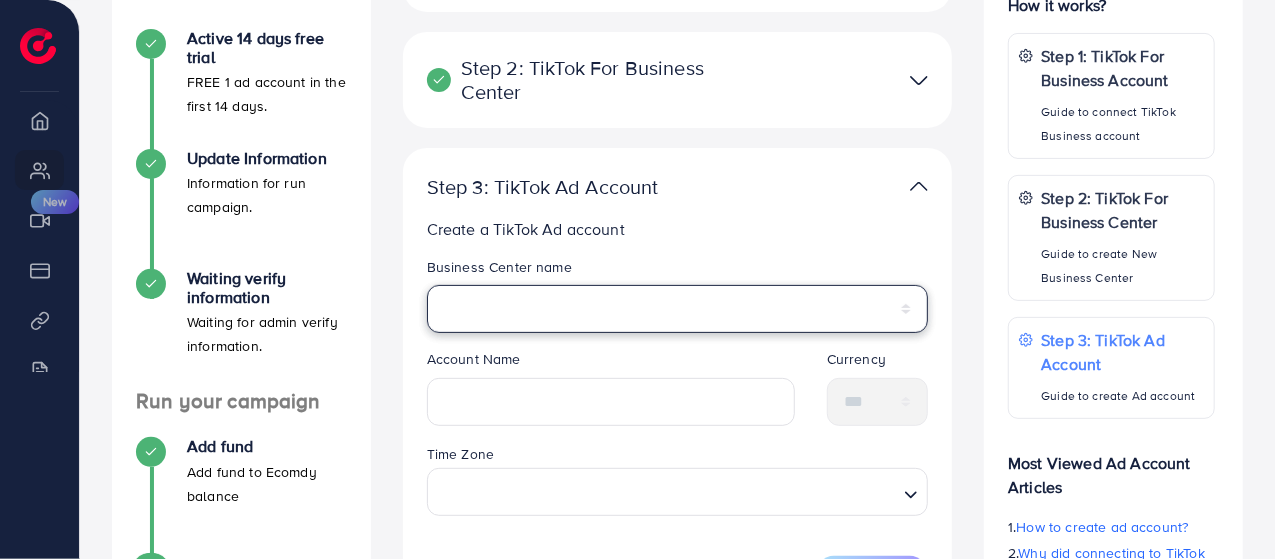 click on "**********" at bounding box center (678, 309) 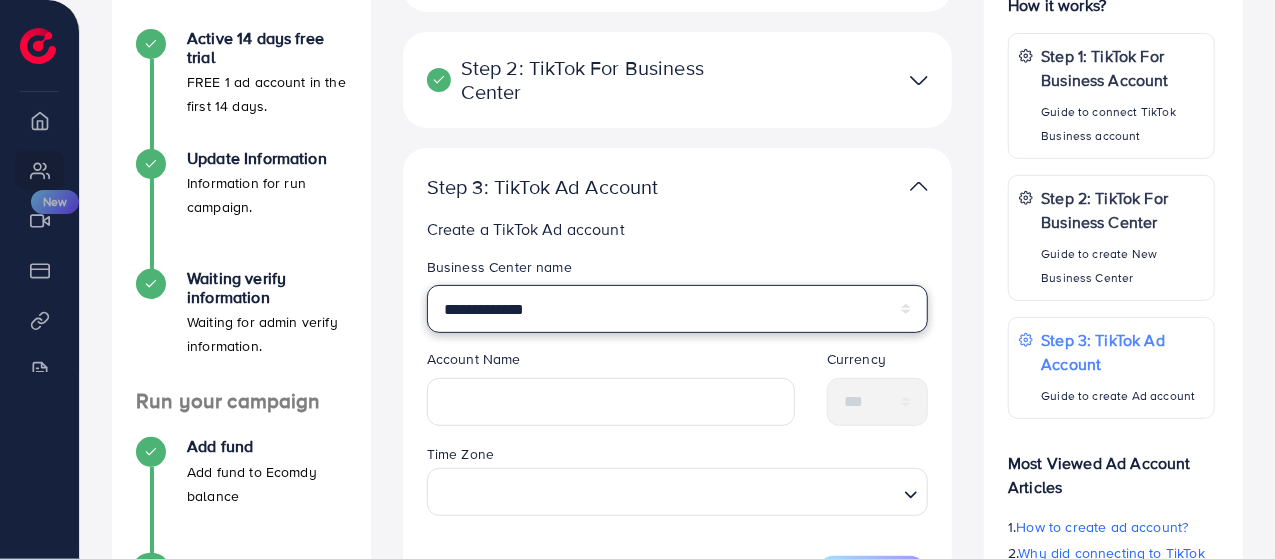 click on "**********" at bounding box center (678, 309) 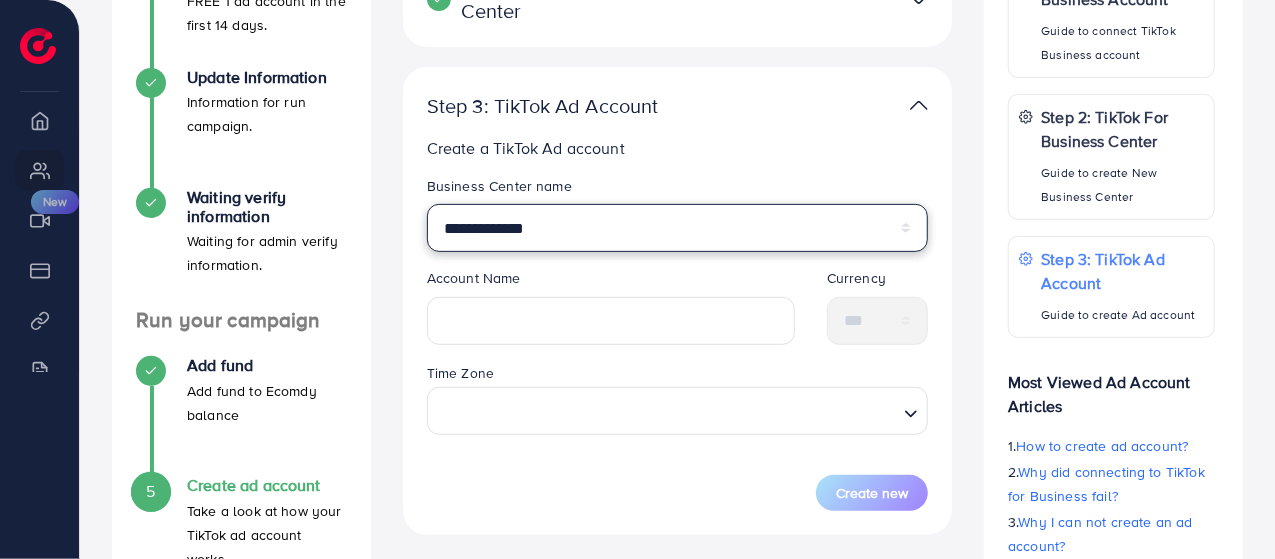 scroll, scrollTop: 371, scrollLeft: 0, axis: vertical 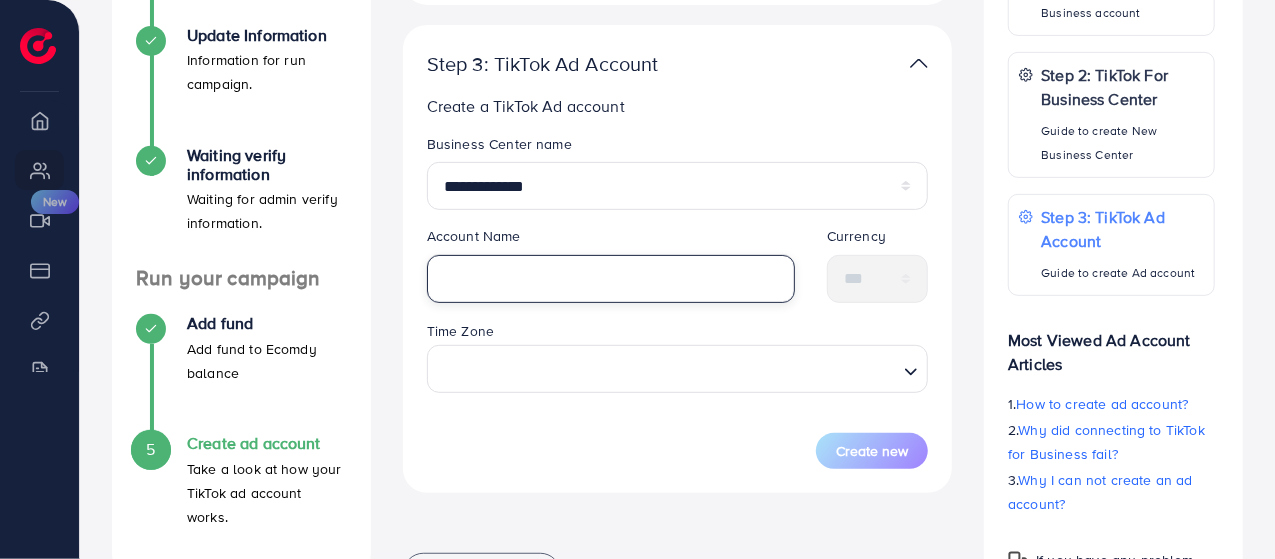 click at bounding box center [611, 279] 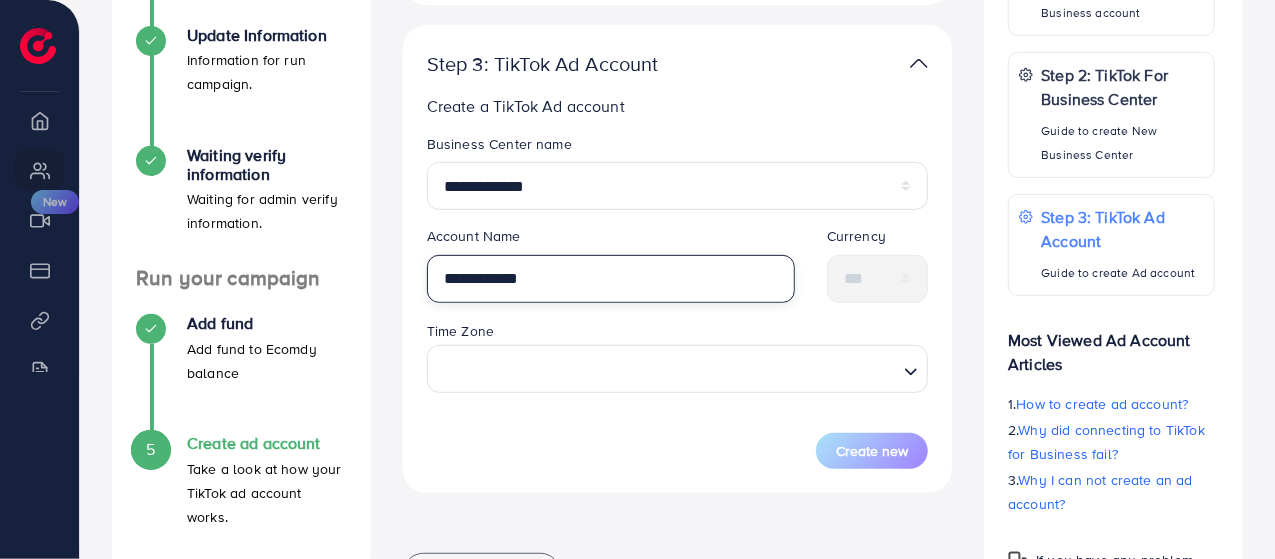 type on "**********" 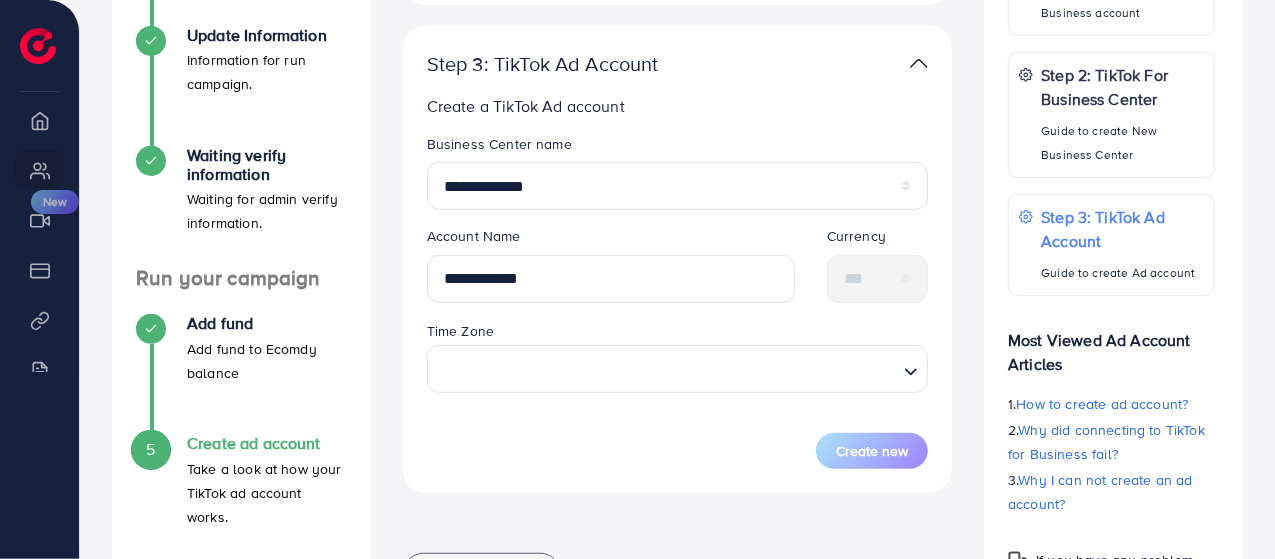 click on "**********" at bounding box center [611, 272] 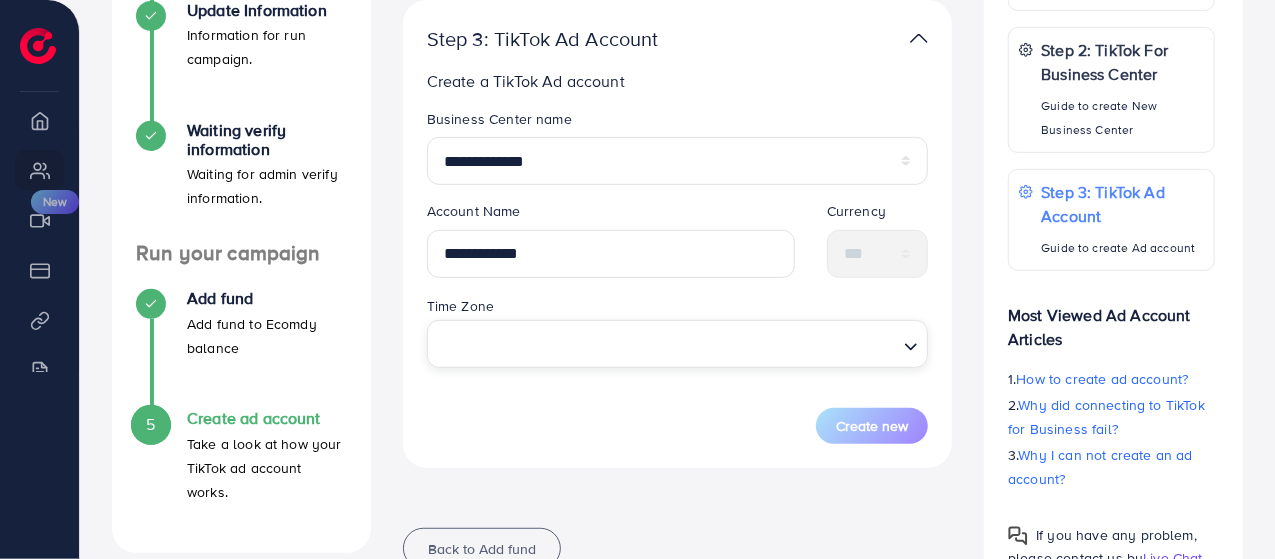 click at bounding box center [666, 344] 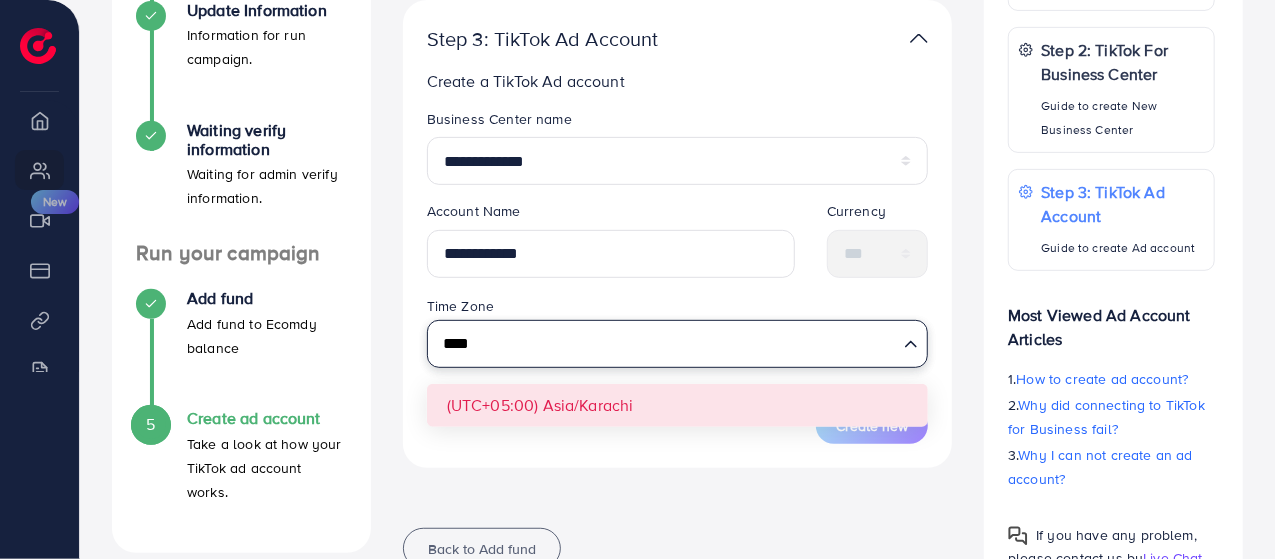 type on "****" 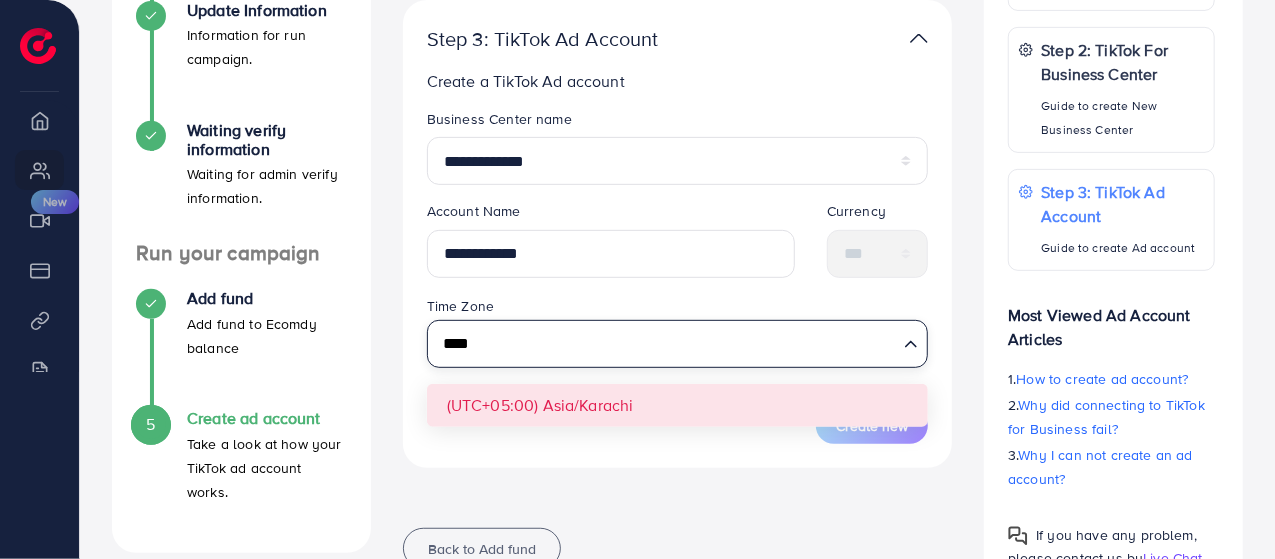type 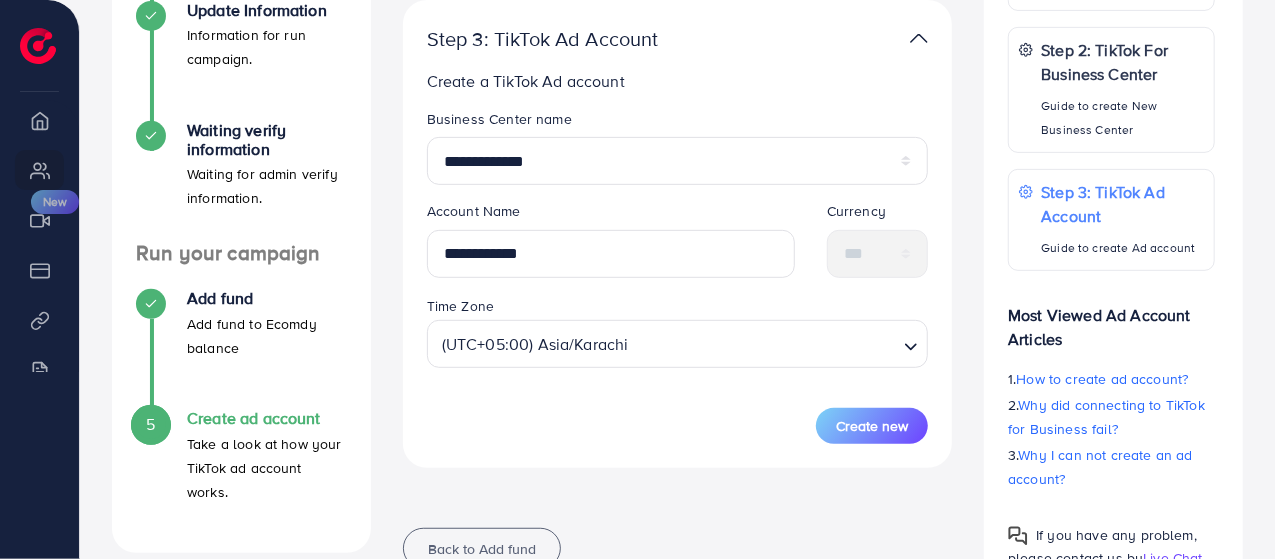 click on "**********" at bounding box center (678, 234) 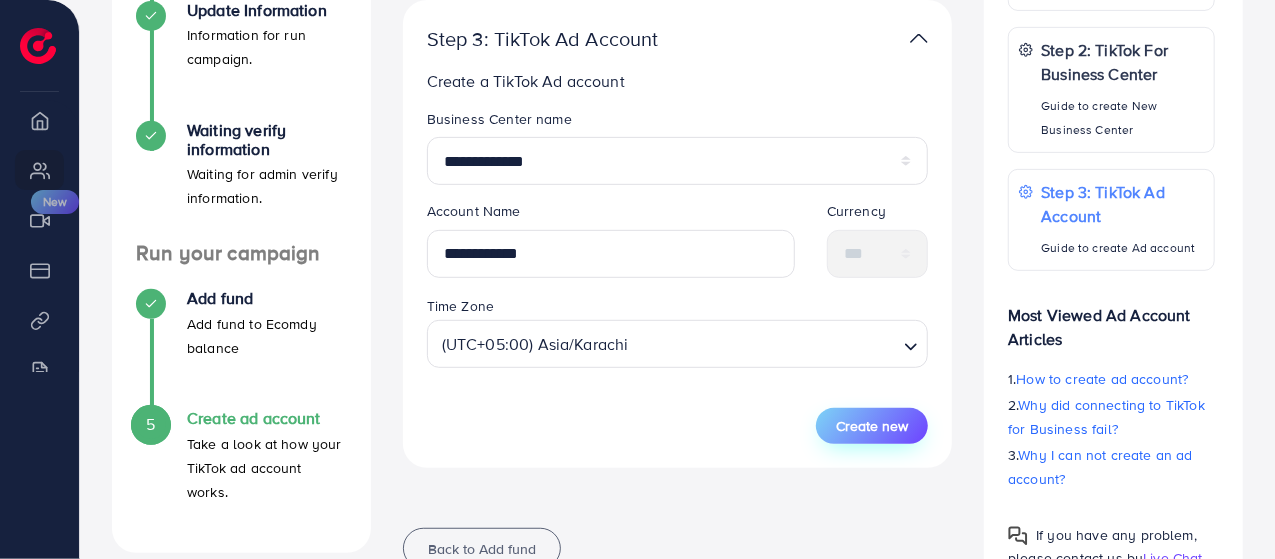 click on "Create new" at bounding box center [872, 426] 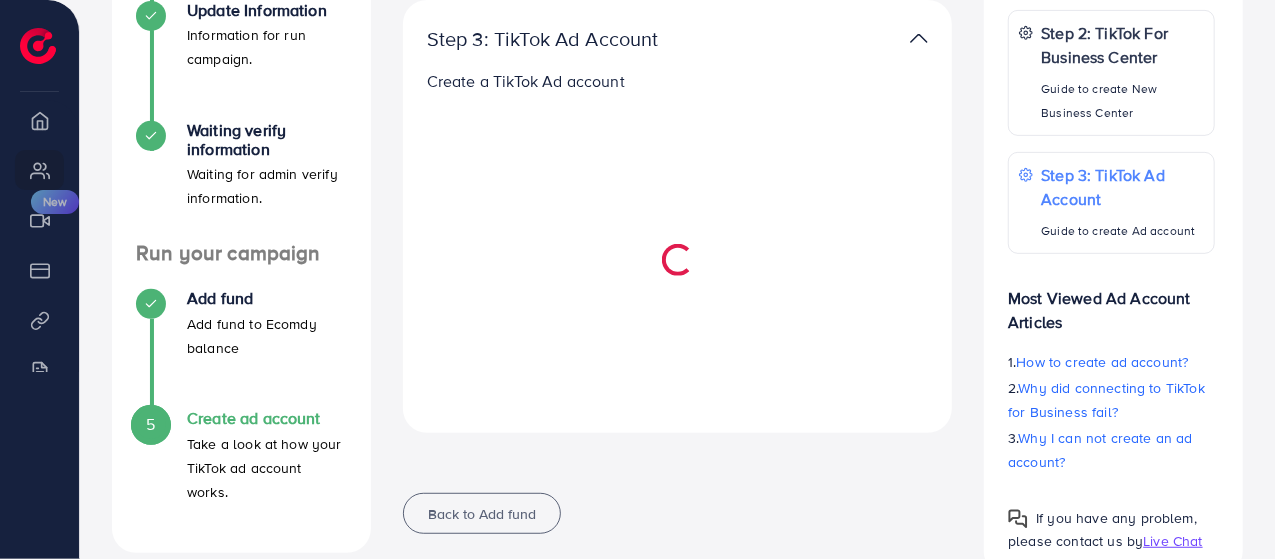select 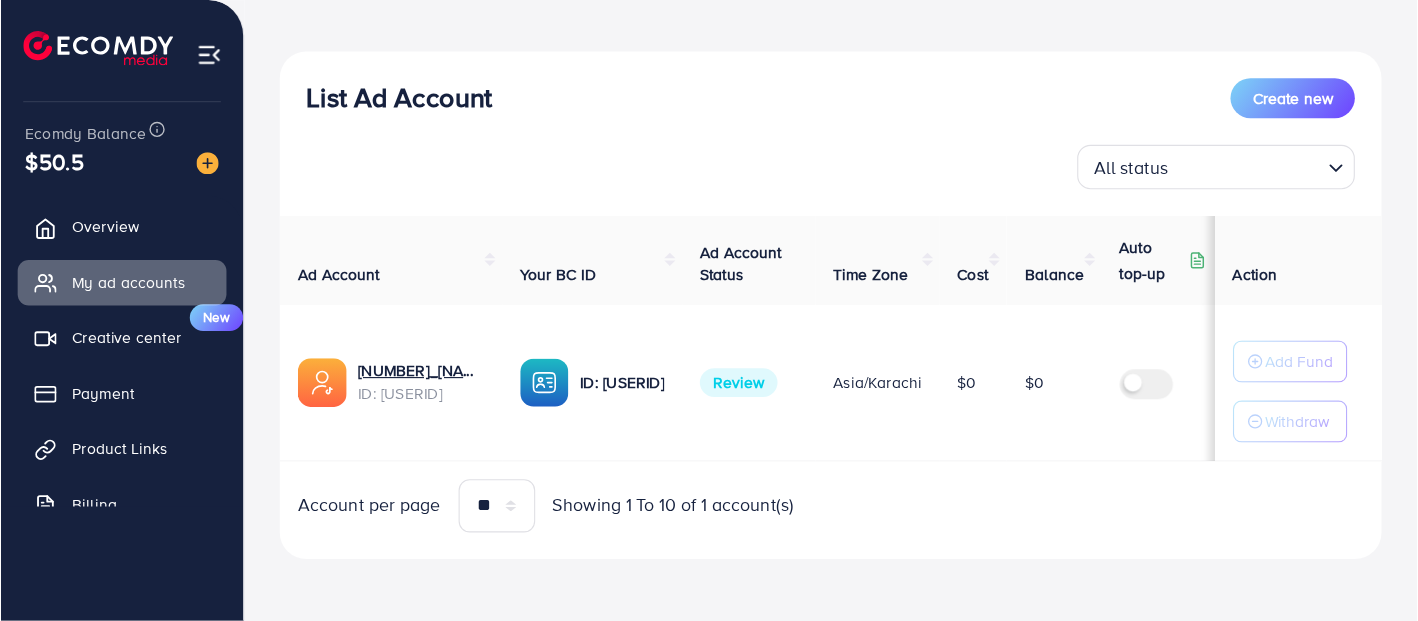 scroll, scrollTop: 134, scrollLeft: 0, axis: vertical 